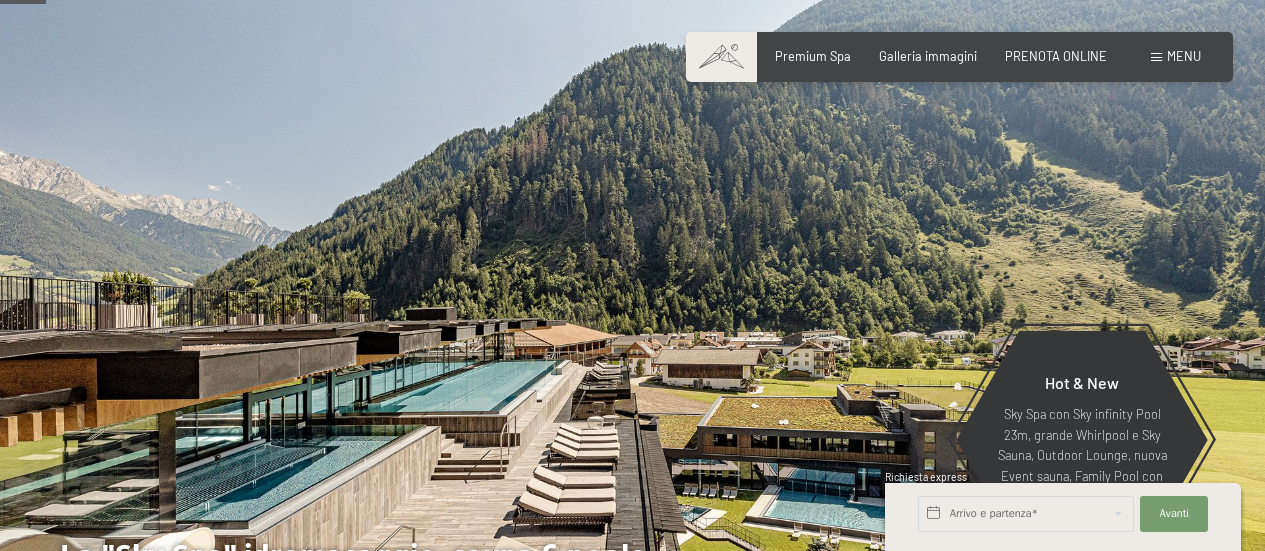 scroll, scrollTop: 399, scrollLeft: 0, axis: vertical 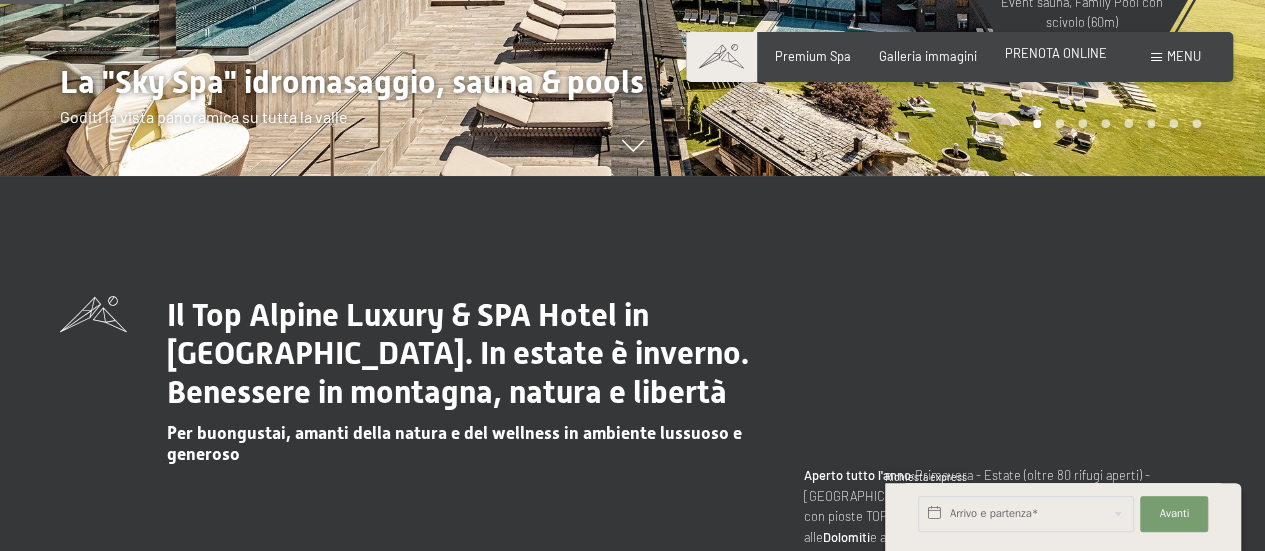 click on "PRENOTA ONLINE" at bounding box center (1056, 53) 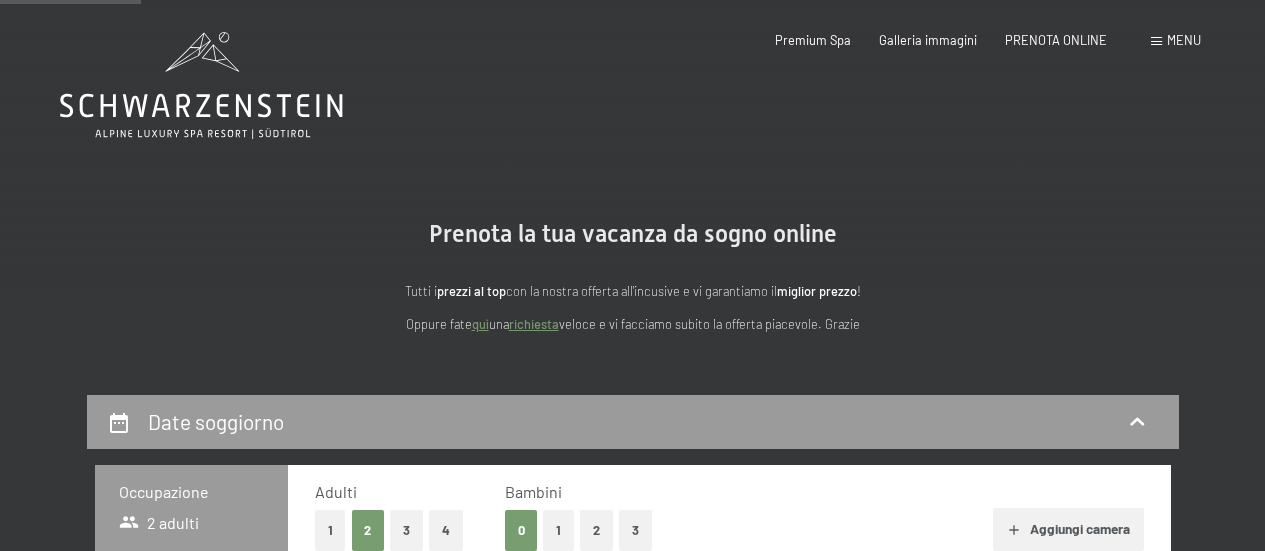 scroll, scrollTop: 410, scrollLeft: 0, axis: vertical 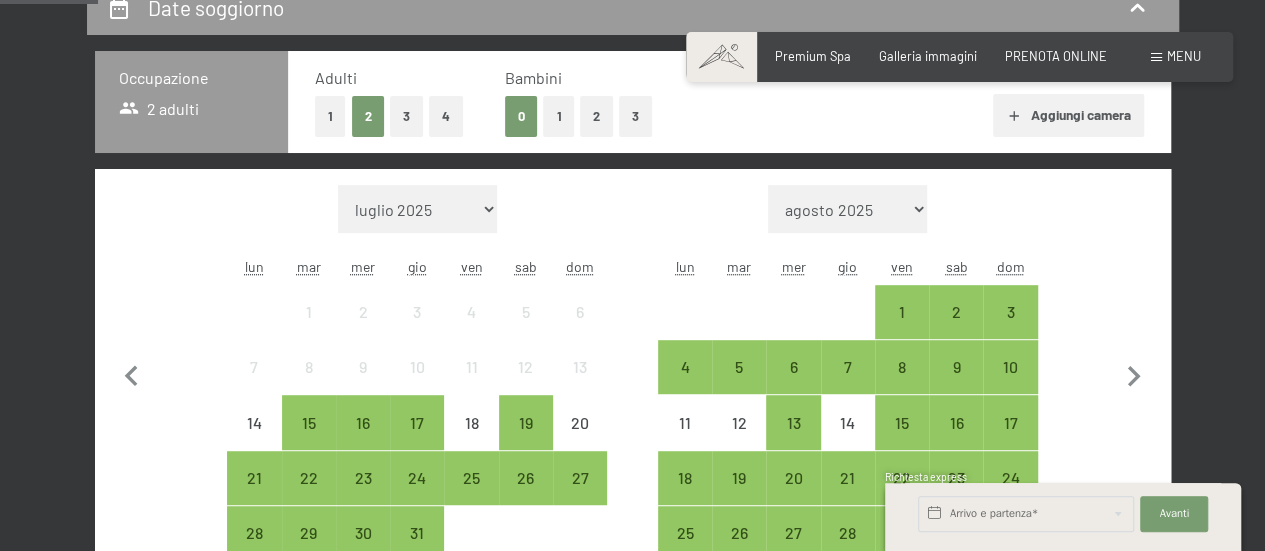 click on "1" at bounding box center [558, 116] 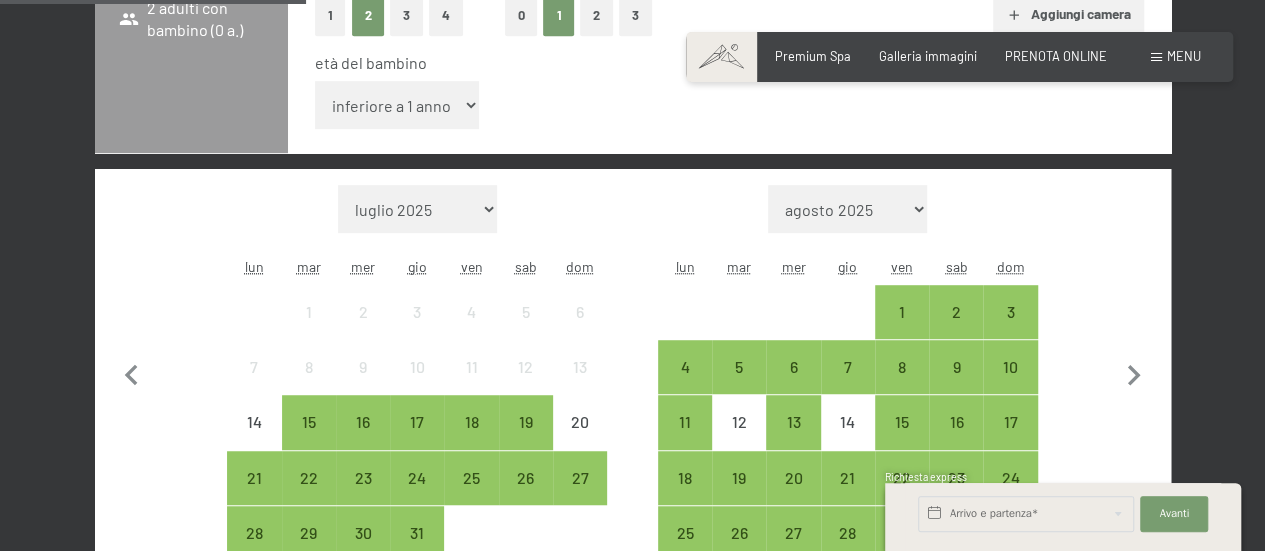 scroll, scrollTop: 521, scrollLeft: 0, axis: vertical 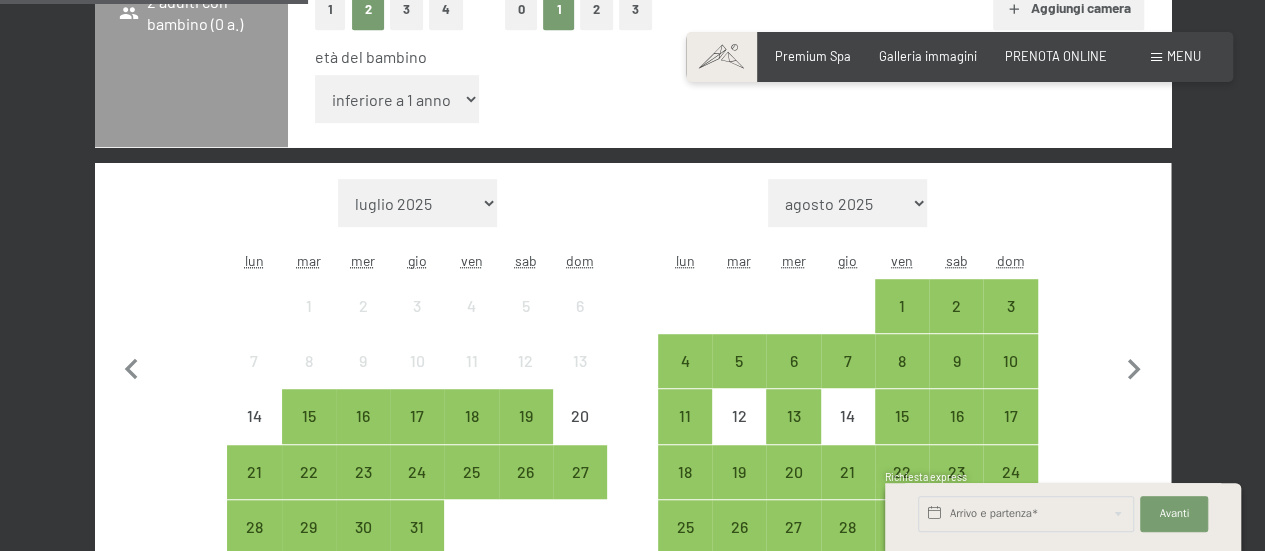 click on "agosto 2025 settembre 2025 ottobre 2025 novembre 2025 dicembre 2025 gennaio 2026 febbraio 2026 marzo 2026 aprile 2026 maggio 2026 giugno 2026 luglio 2026 agosto 2026 settembre 2026 ottobre 2026 novembre 2026 dicembre 2026 gennaio 2027 febbraio 2027 marzo 2027 aprile 2027 maggio 2027 giugno 2027 luglio 2027 agosto 2027" at bounding box center (847, 203) 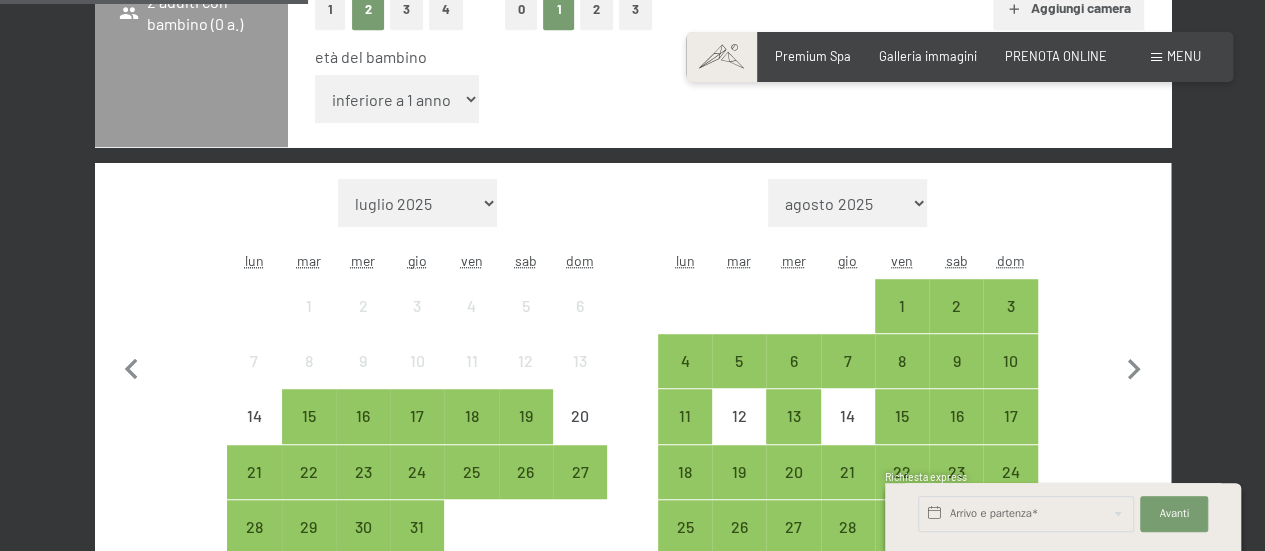 select on "2025-12-01" 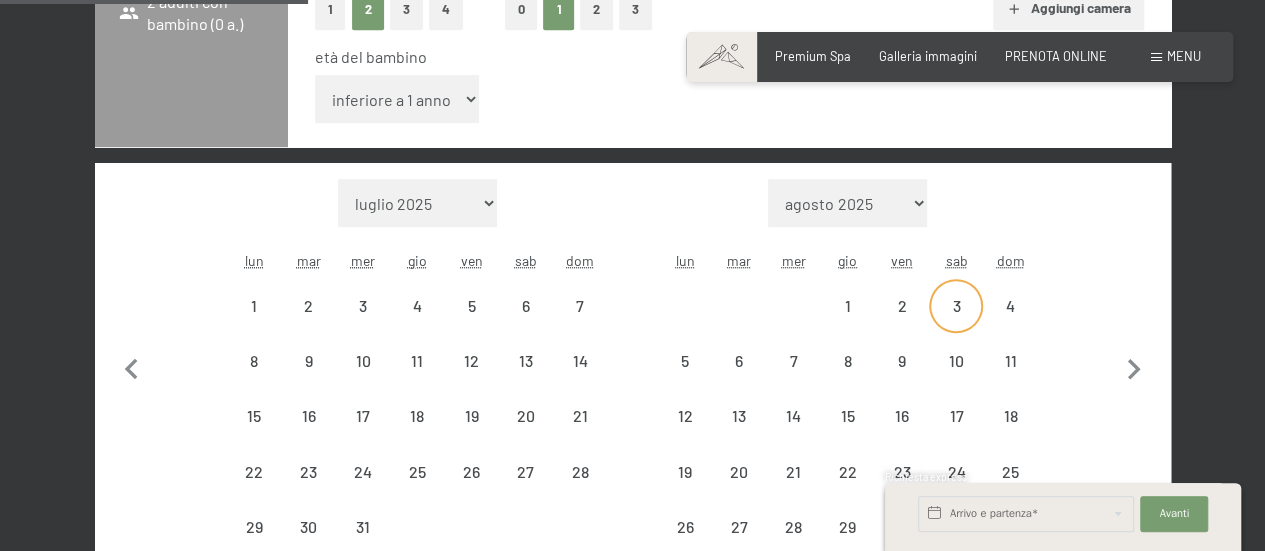 select on "2025-12-01" 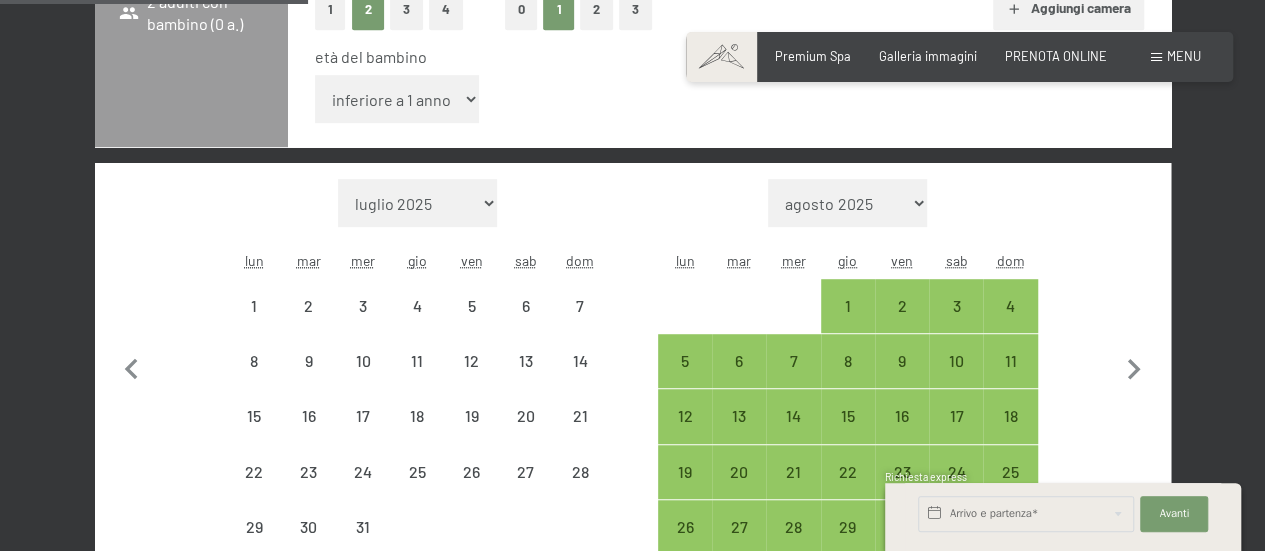 select on "2025-12-01" 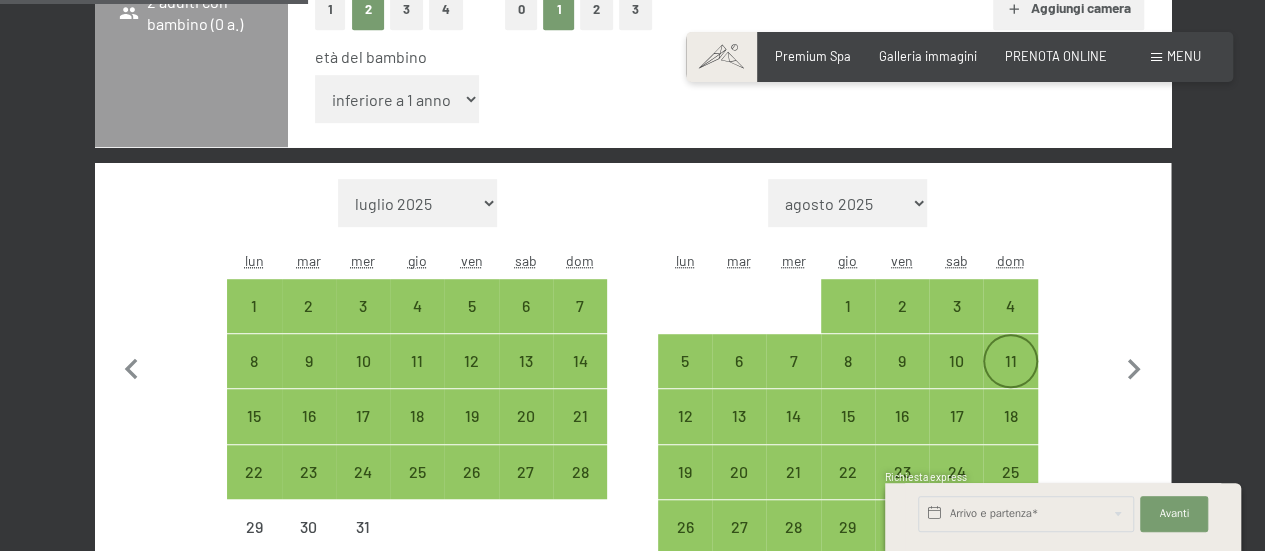 click on "11" at bounding box center [1010, 378] 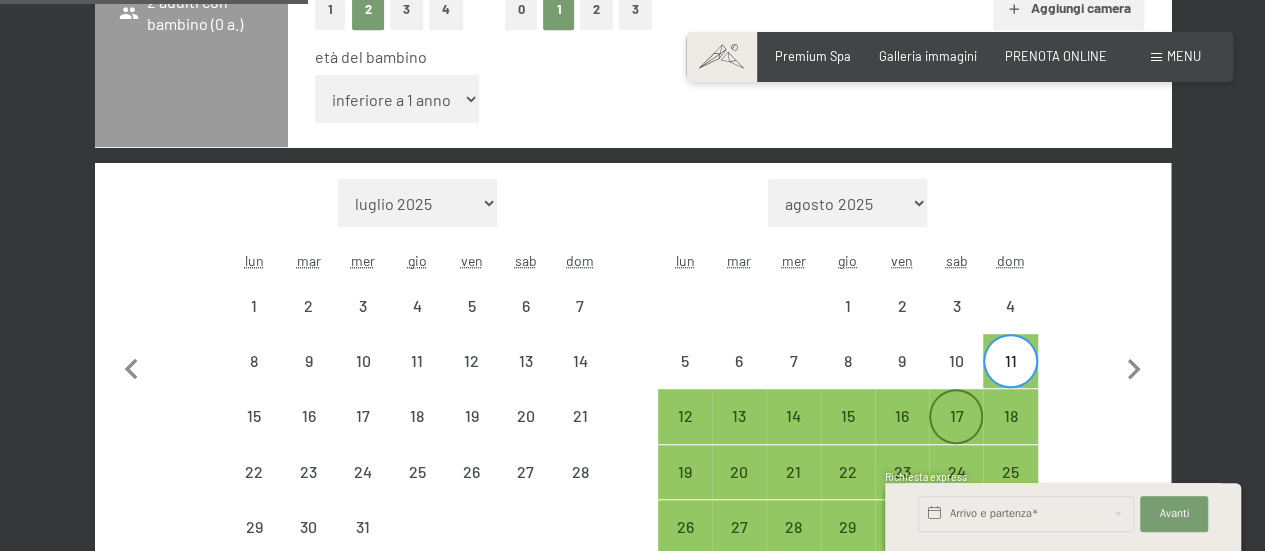 click on "17" at bounding box center (956, 433) 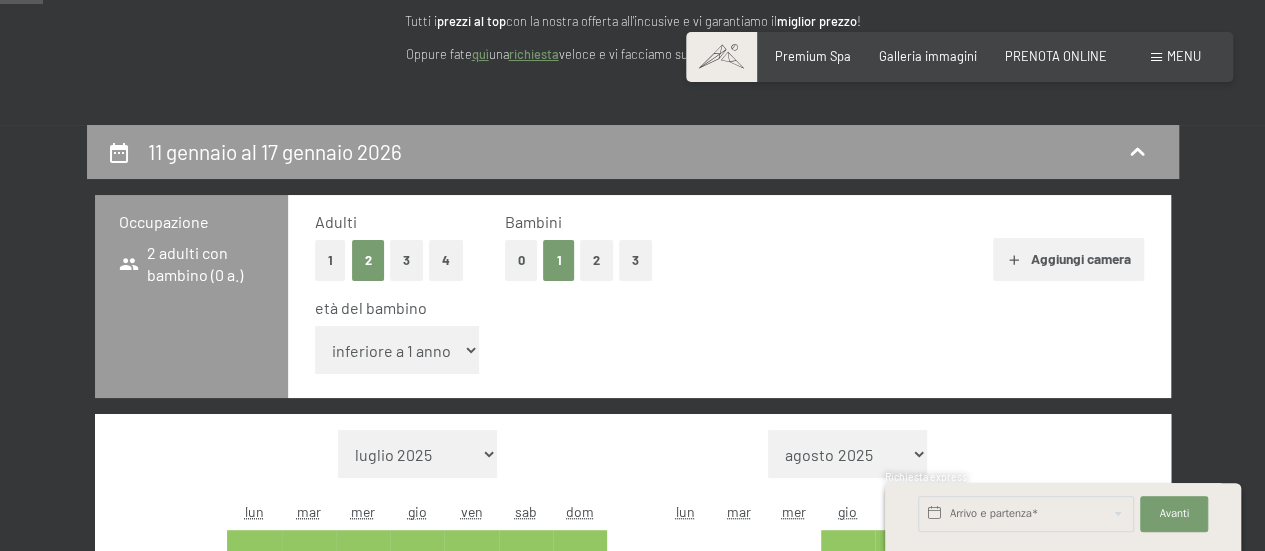 scroll, scrollTop: 269, scrollLeft: 0, axis: vertical 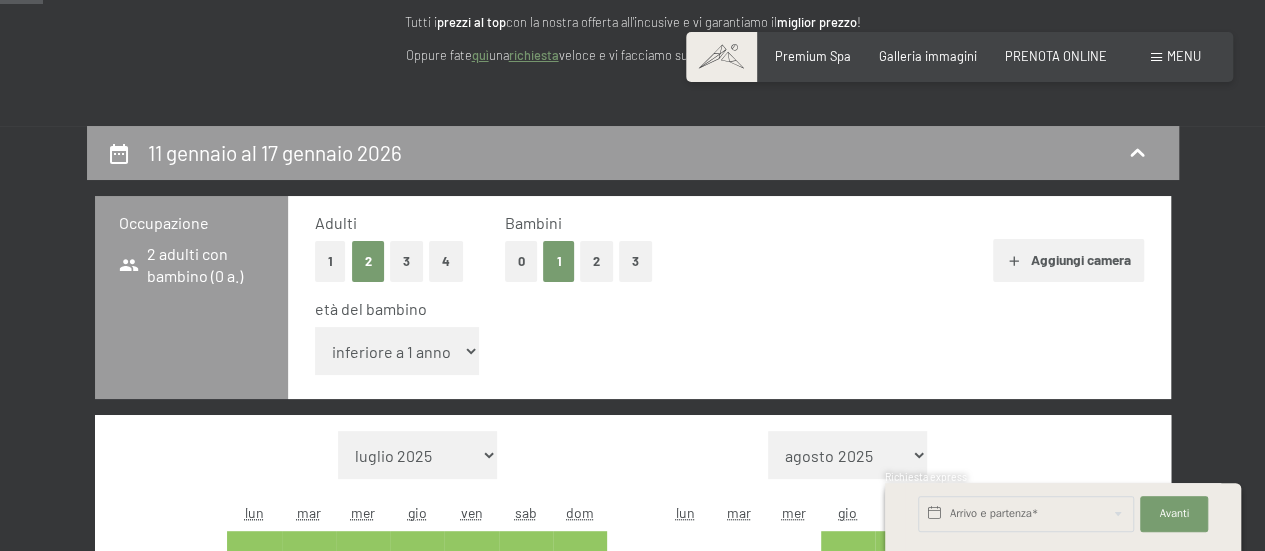 click on "Consenso marketing*" at bounding box center [506, 338] 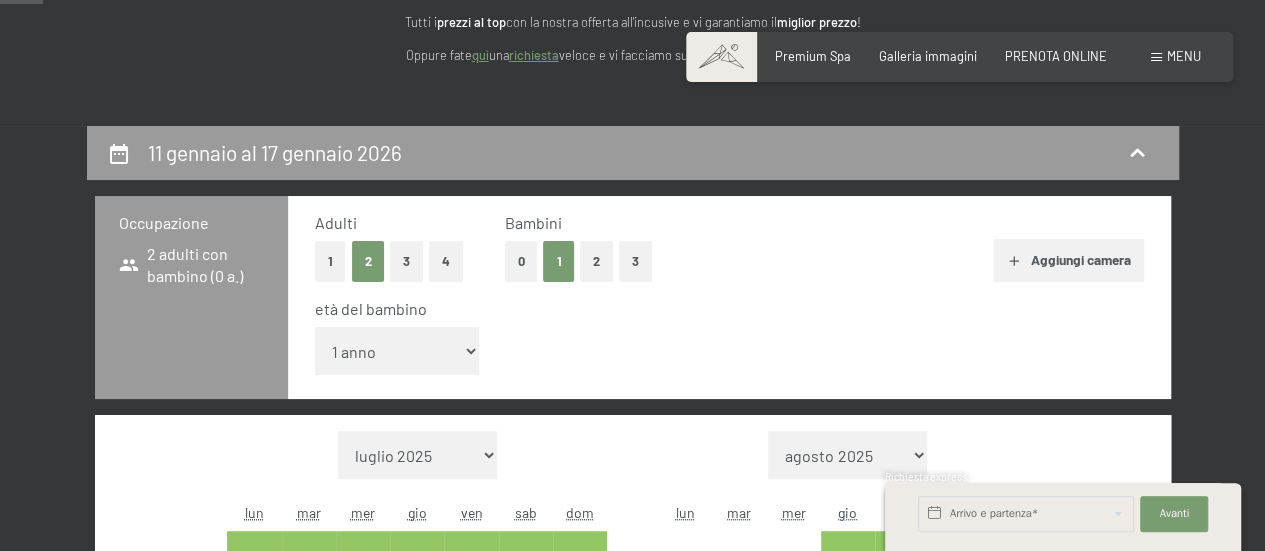 click on "inferiore a 1 anno 1 anno 2 anni 3 anni 4 anni 5 anni 6 anni 7 anni 8 anni 9 anni 10 anni 11 anni 12 anni 13 anni 14 anni 15 anni 16 anni 17 anni" at bounding box center (397, 351) 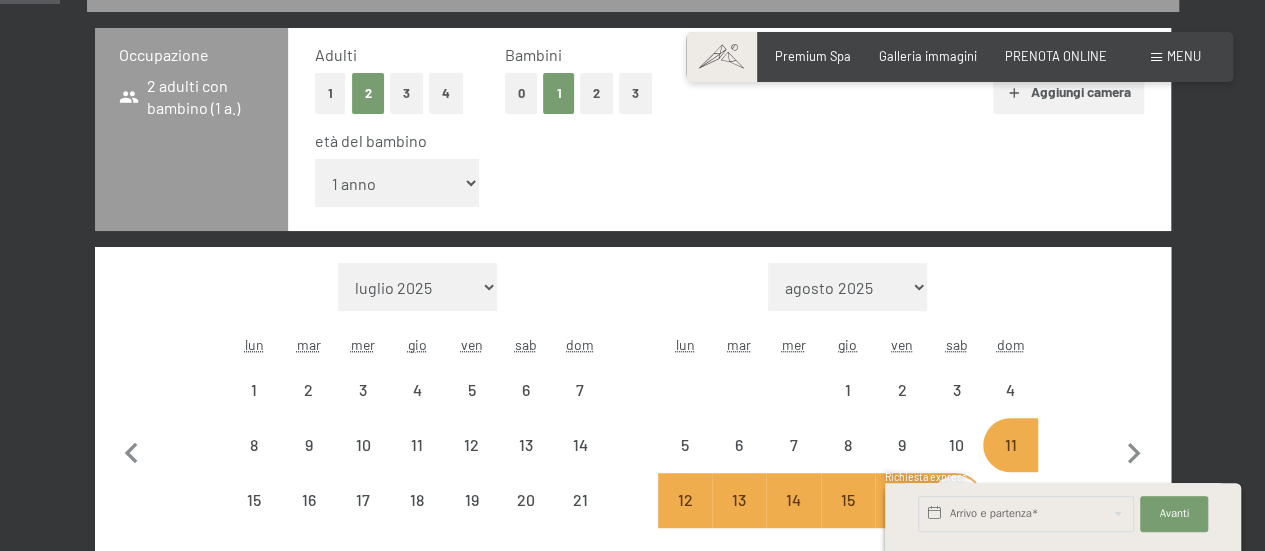 select on "[DATE]" 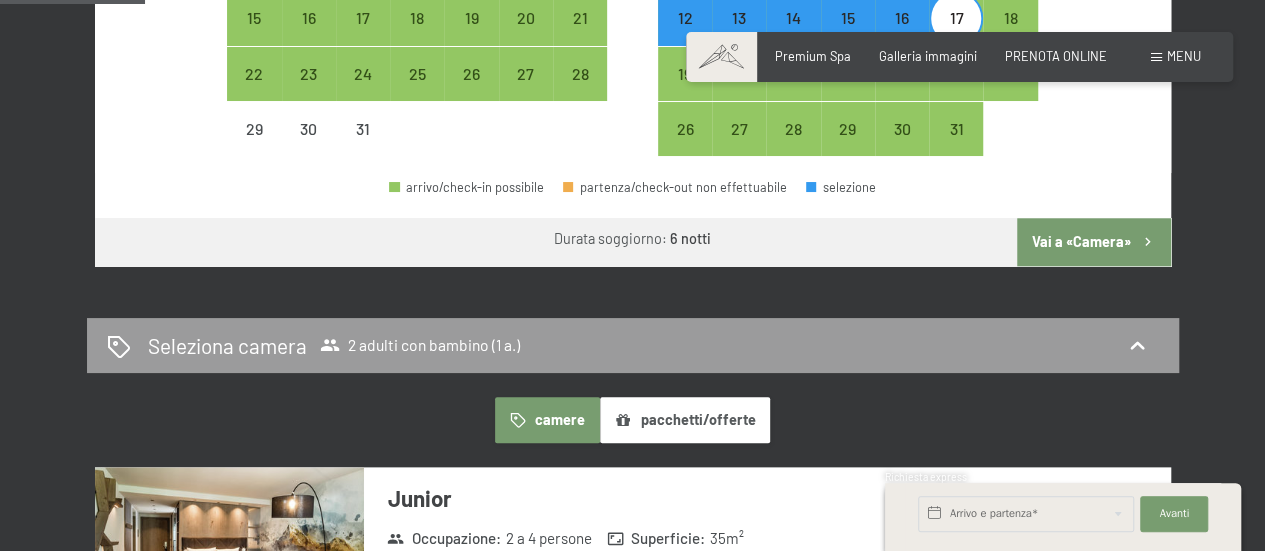 click on "Vai a «Camera»" at bounding box center (1093, 242) 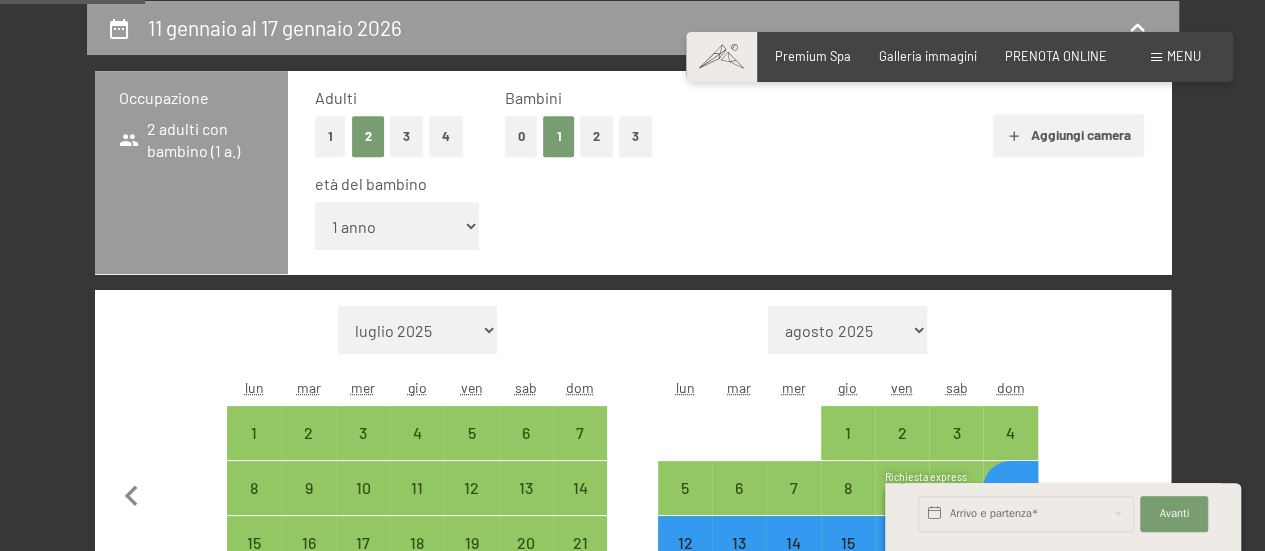 select on "[DATE]" 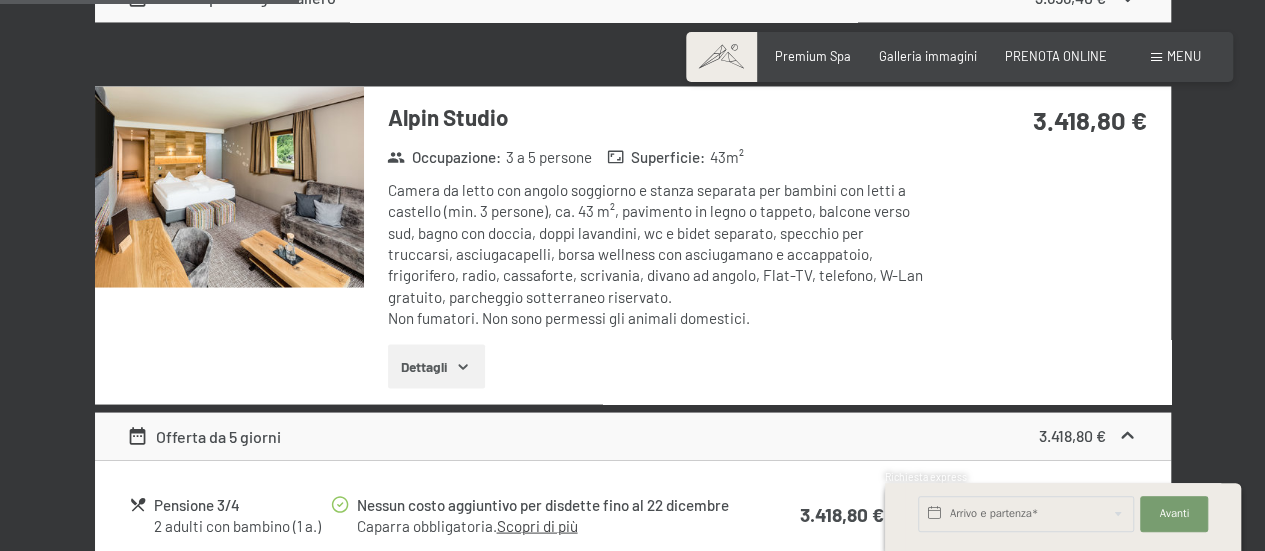 scroll, scrollTop: 1724, scrollLeft: 0, axis: vertical 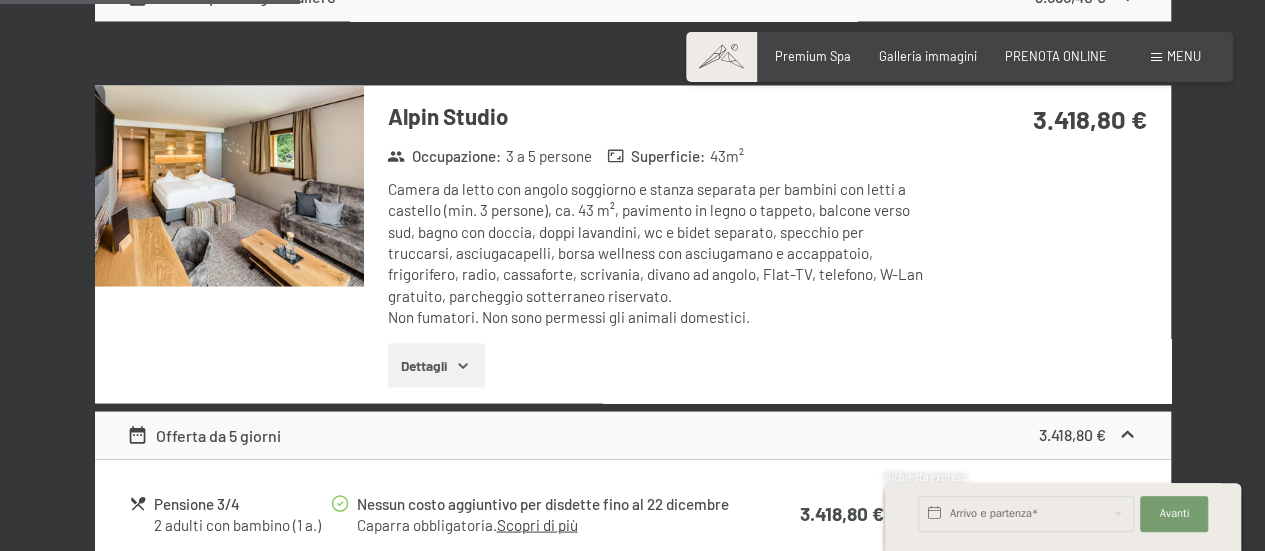 click 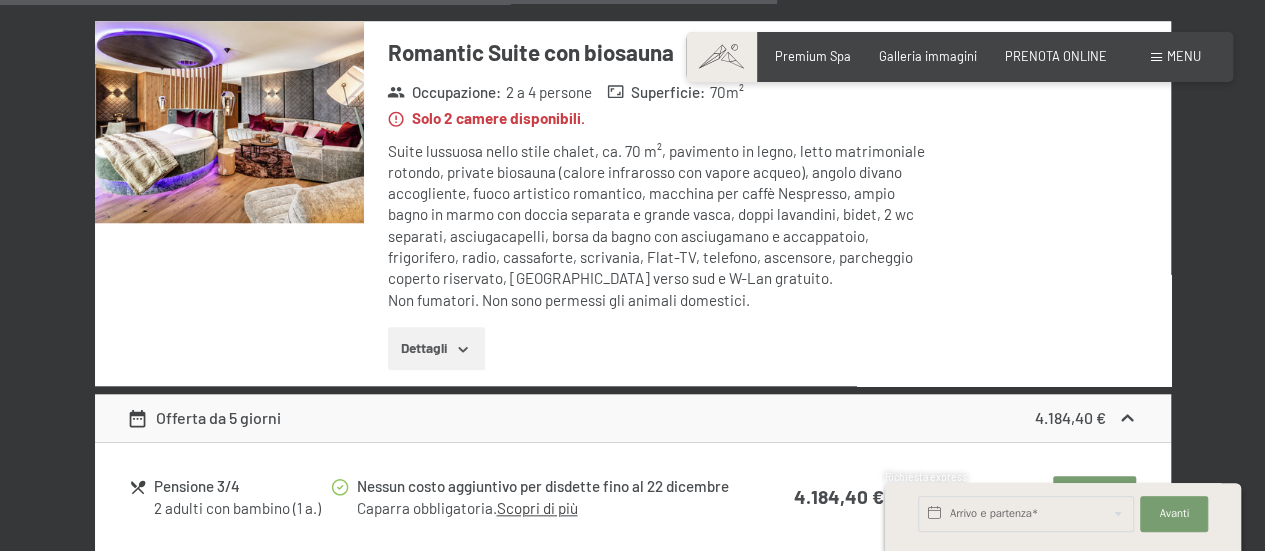 scroll, scrollTop: 4614, scrollLeft: 0, axis: vertical 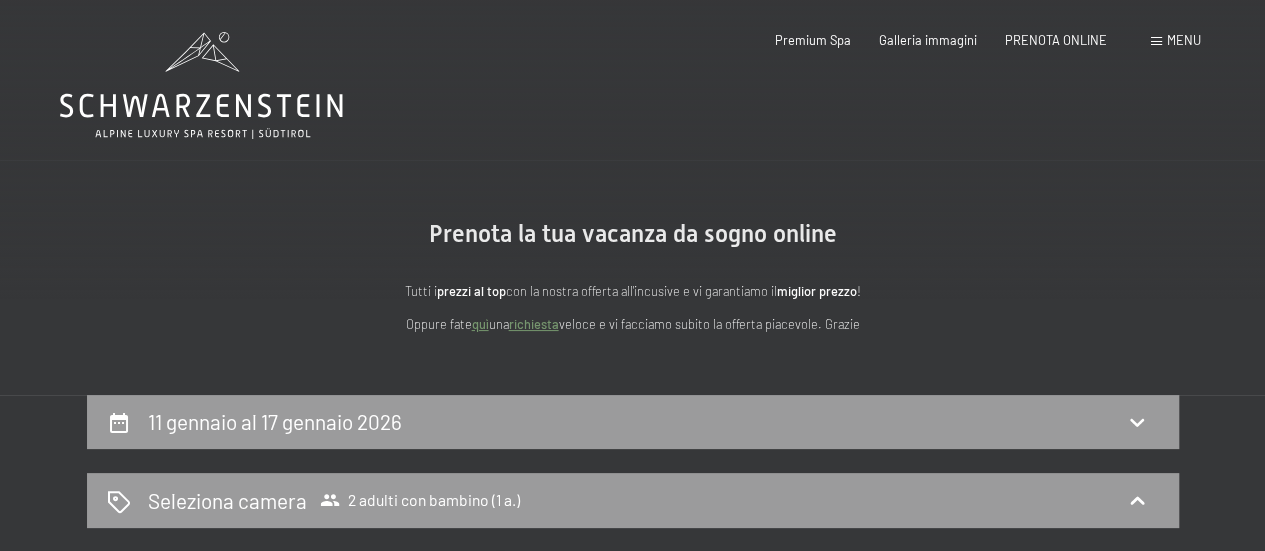 click at bounding box center [1156, 41] 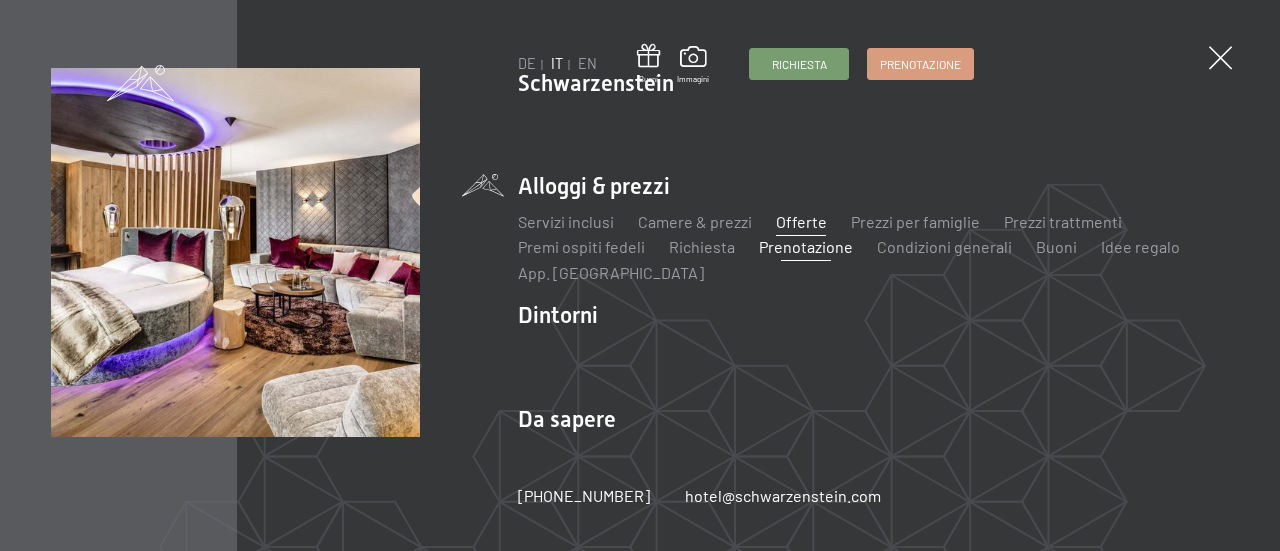 click on "Offerte" at bounding box center [801, 221] 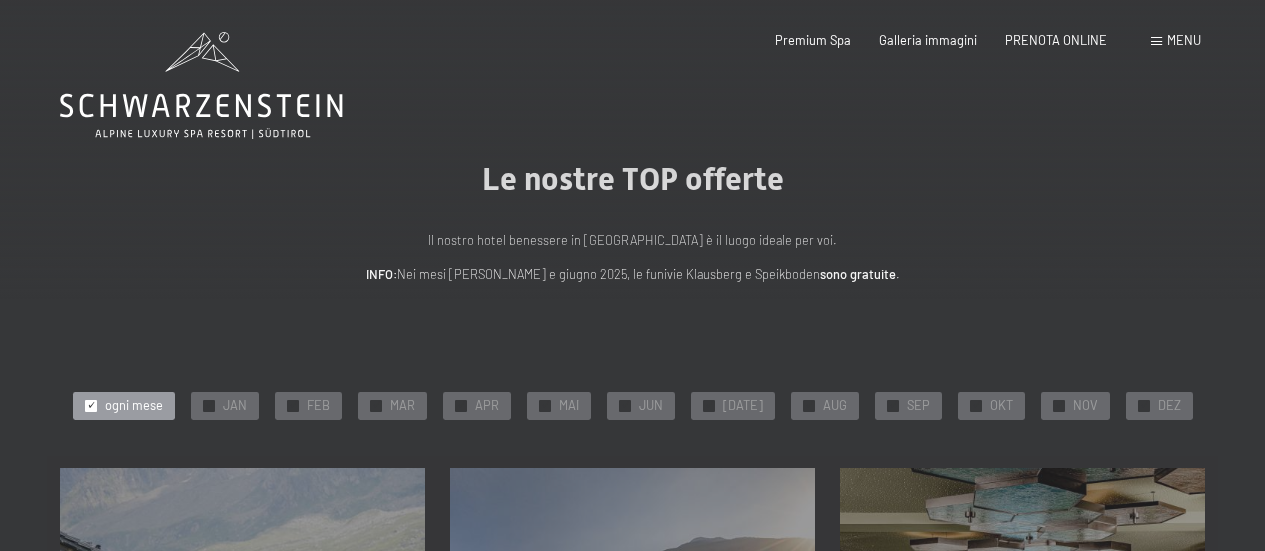 scroll, scrollTop: 67, scrollLeft: 0, axis: vertical 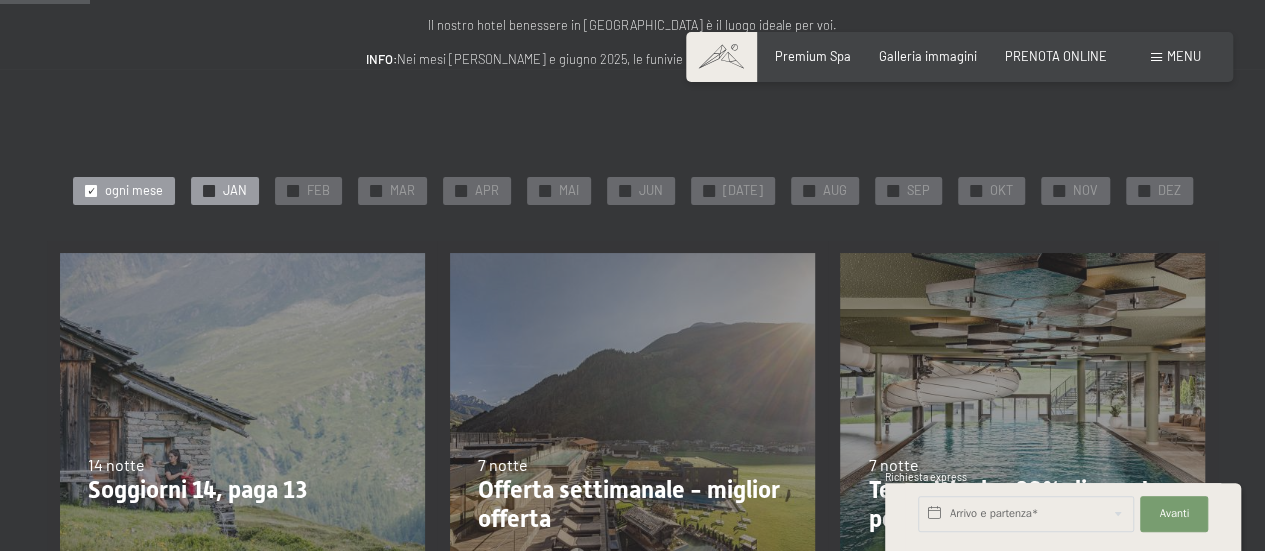 click on "✓       JAN" at bounding box center [225, 191] 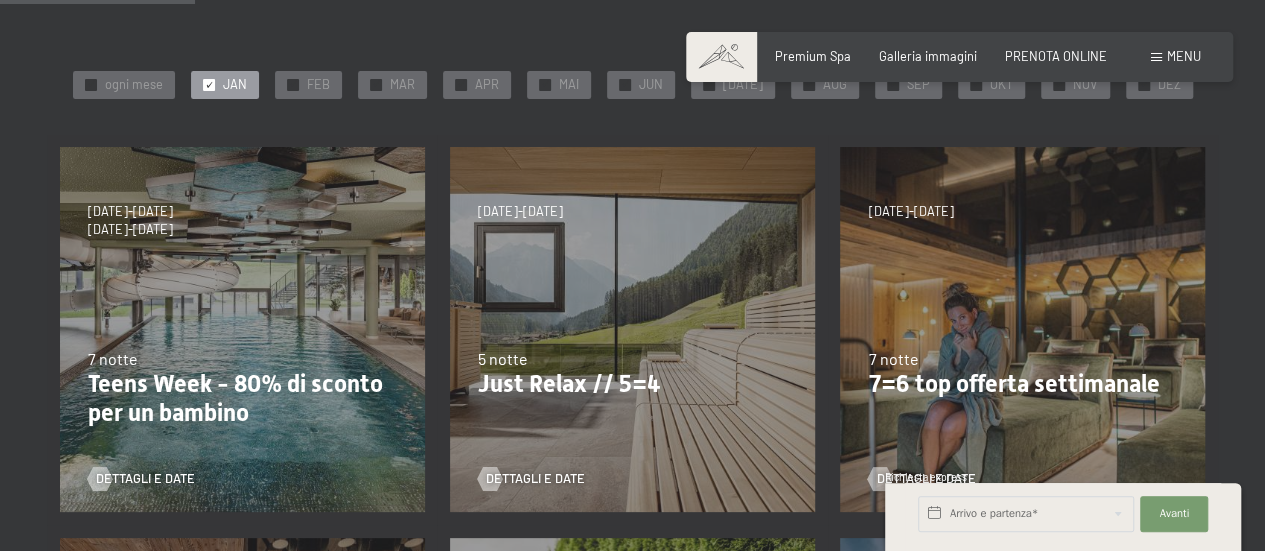 scroll, scrollTop: 338, scrollLeft: 0, axis: vertical 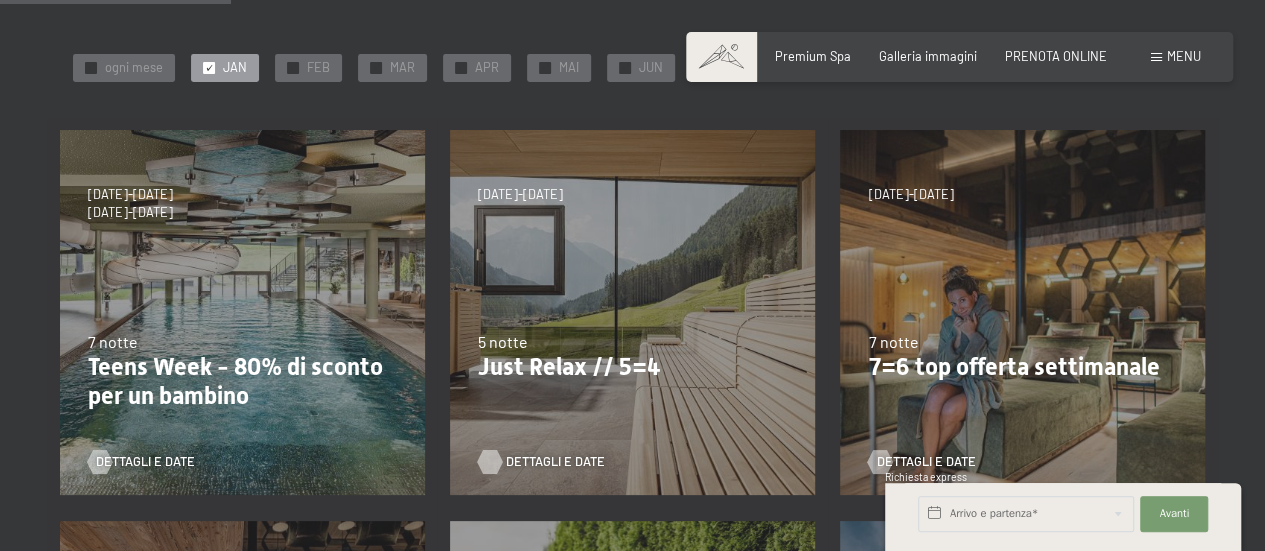 click on "Dettagli e Date" at bounding box center (555, 462) 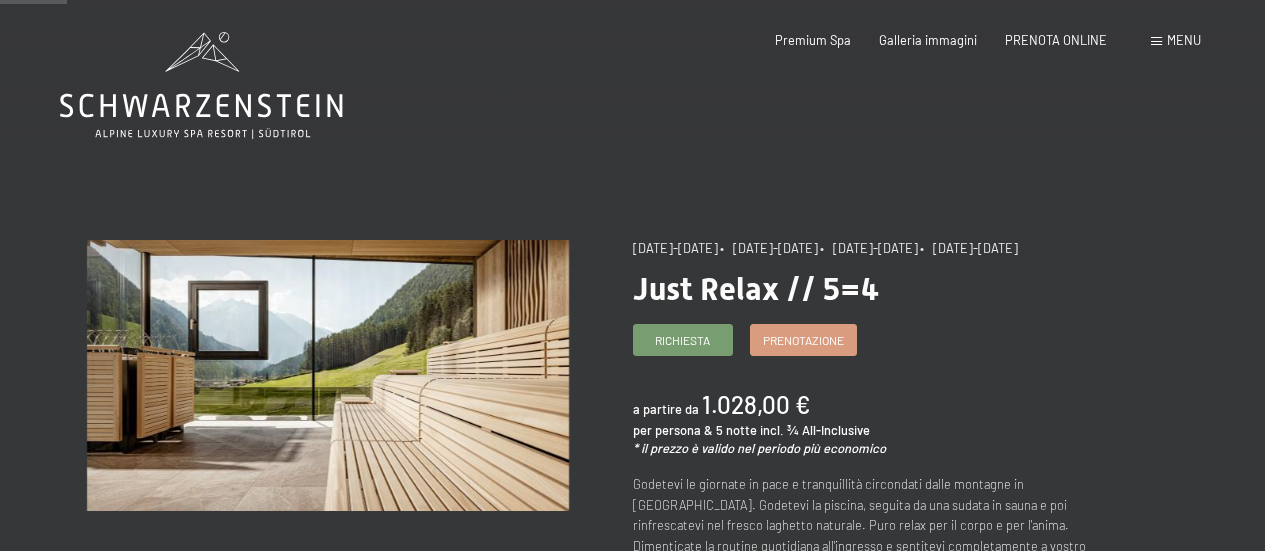 scroll, scrollTop: 251, scrollLeft: 0, axis: vertical 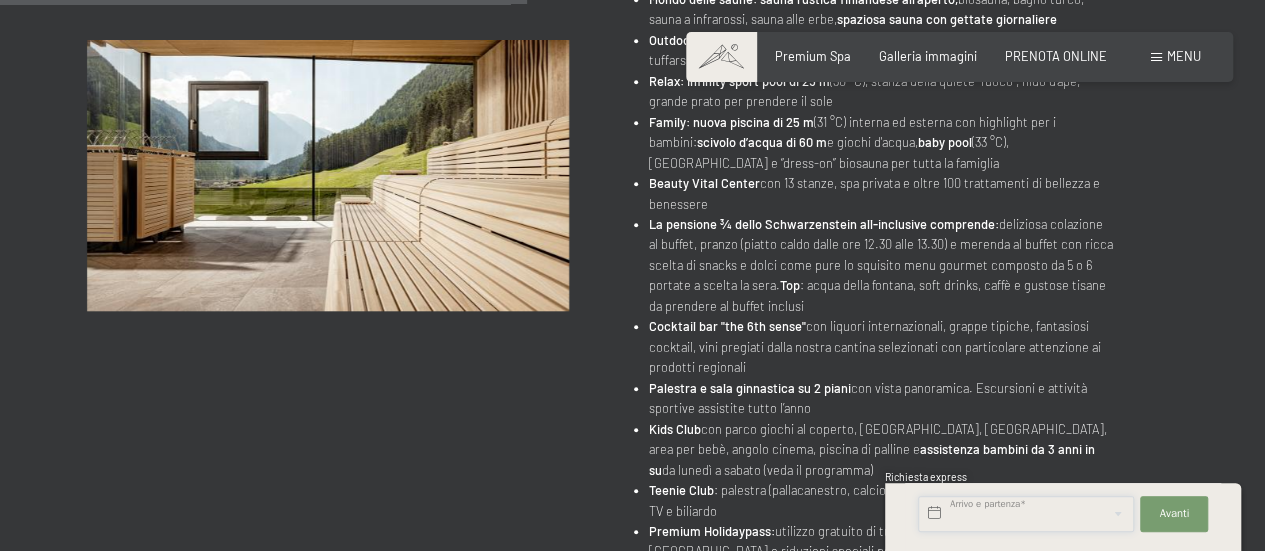 click at bounding box center (1026, 514) 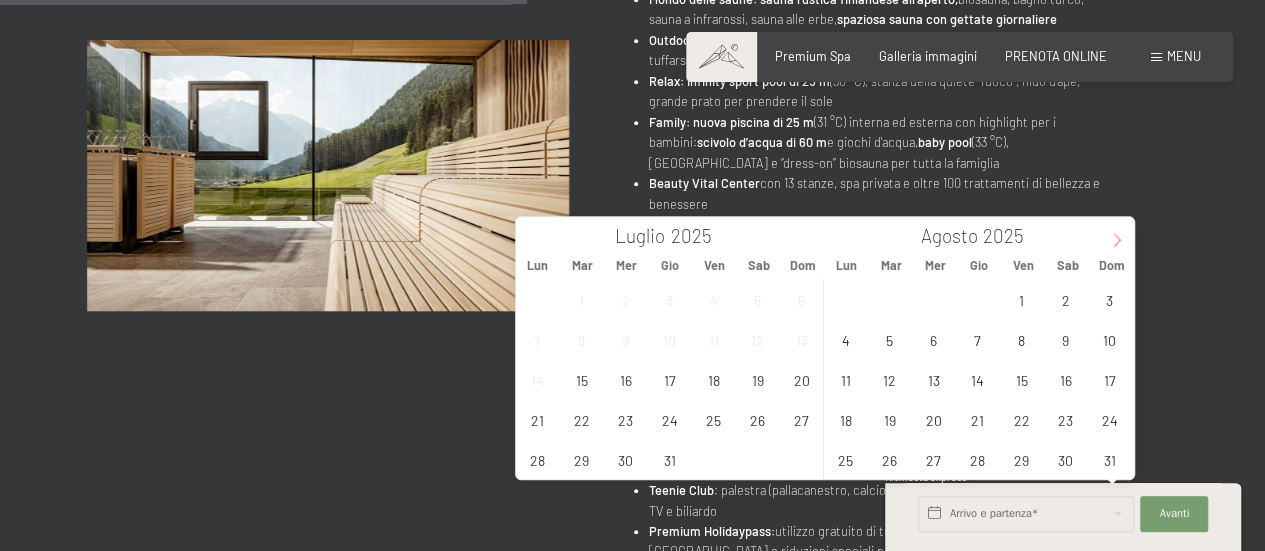 click 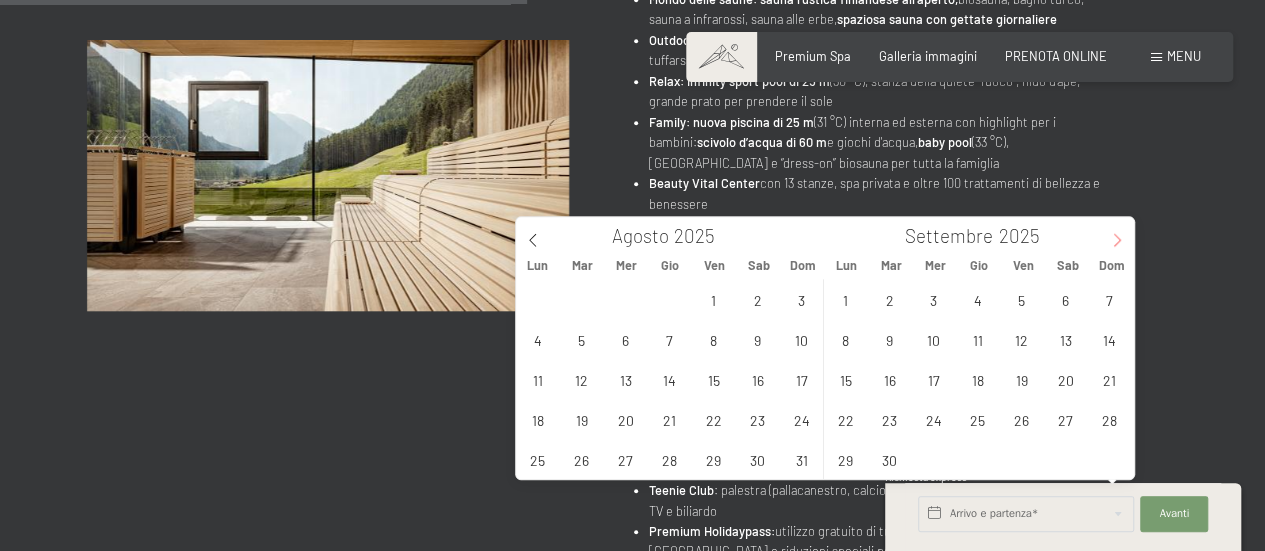 click 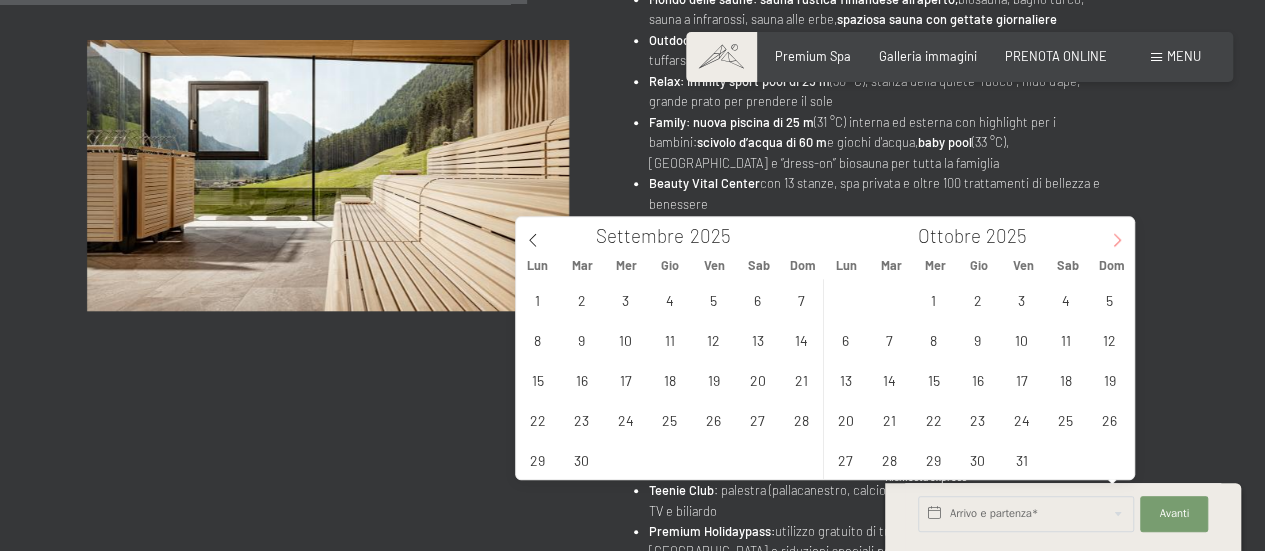 click 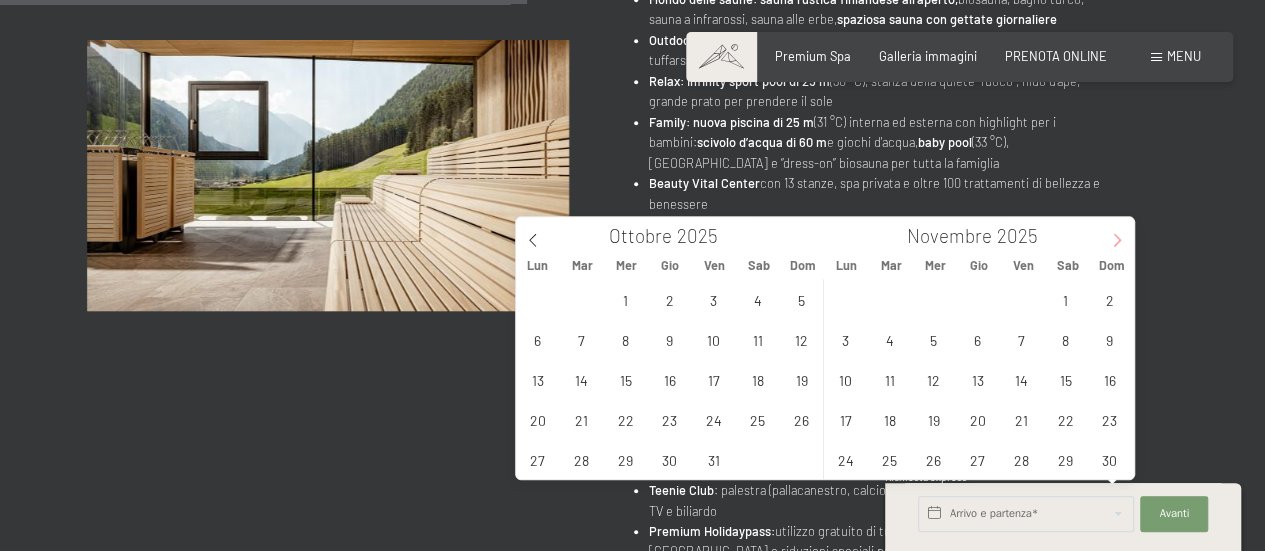 click 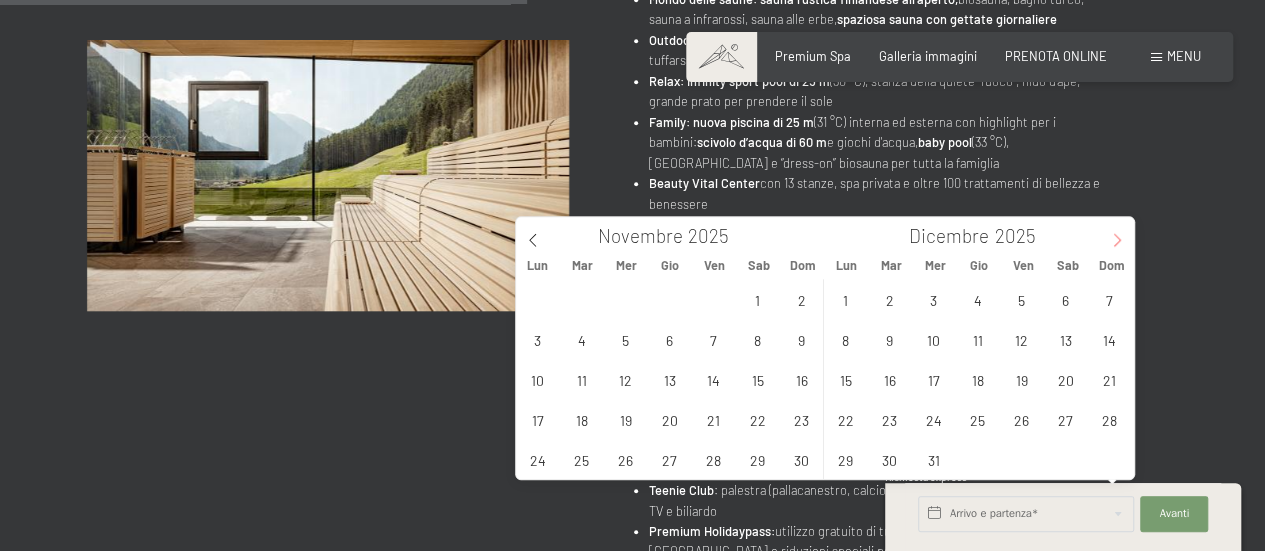 click 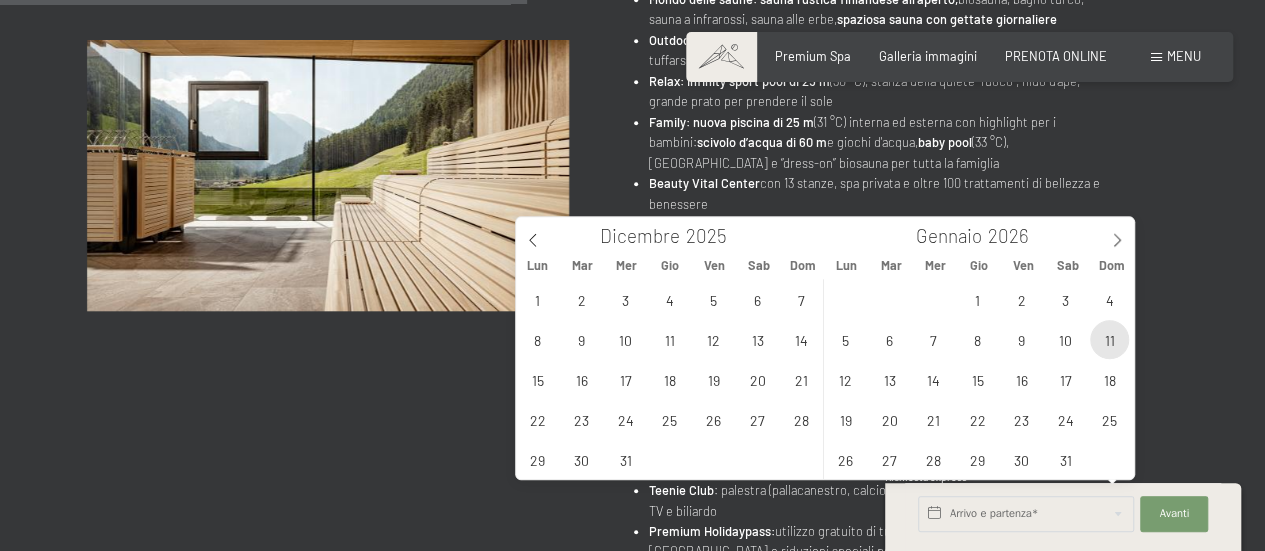click on "11" at bounding box center [1109, 339] 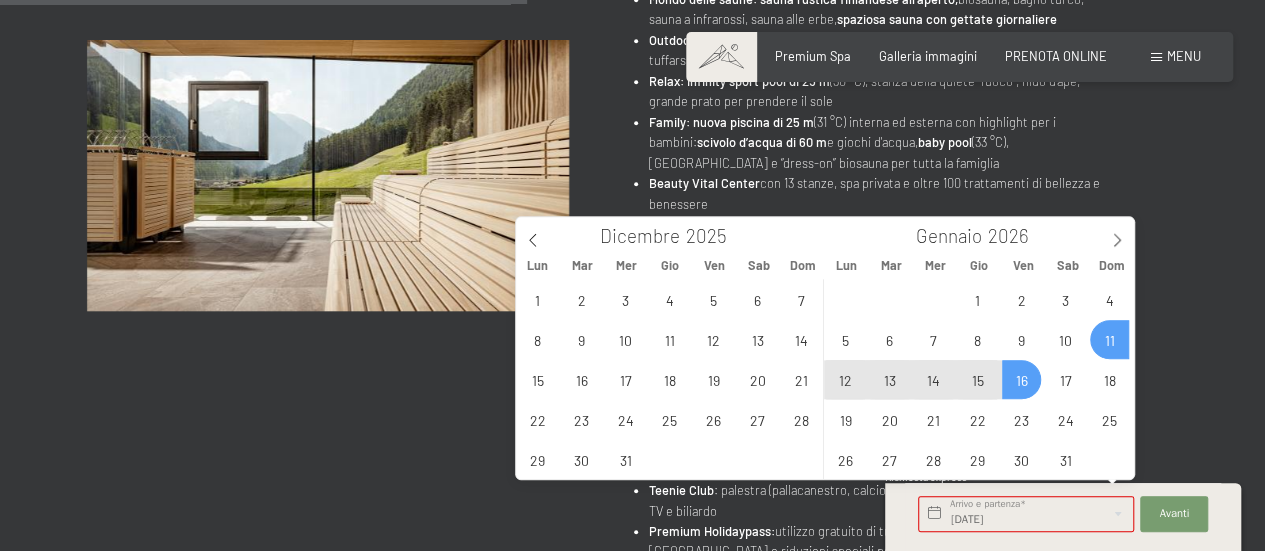 click on "16" at bounding box center [1021, 379] 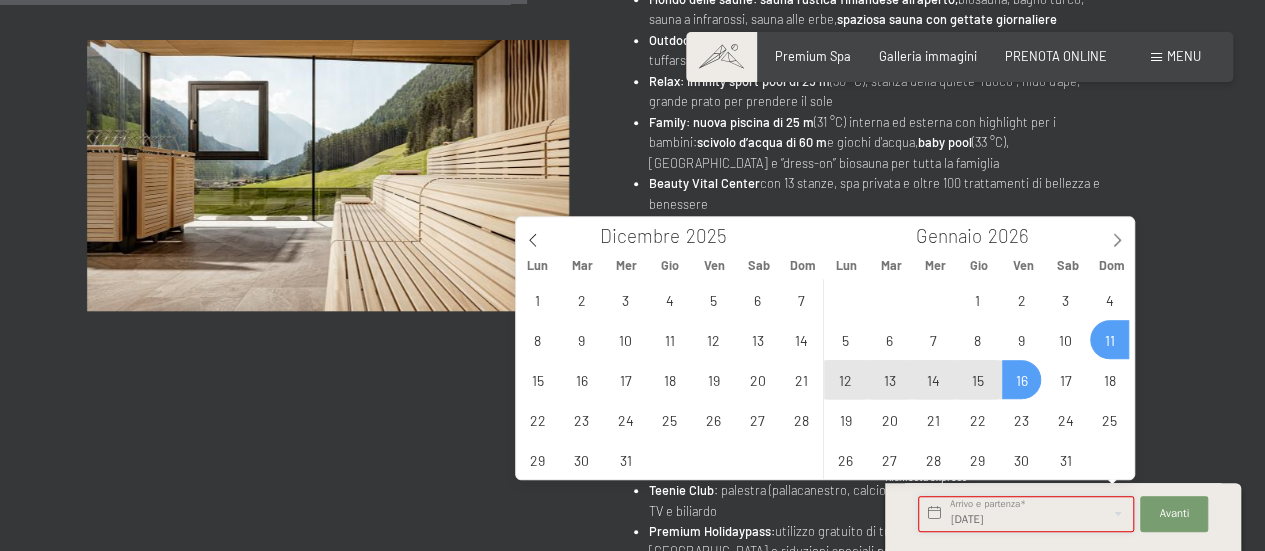 type on "Dom. 11/01/2026 - Ven. 16/01/2026" 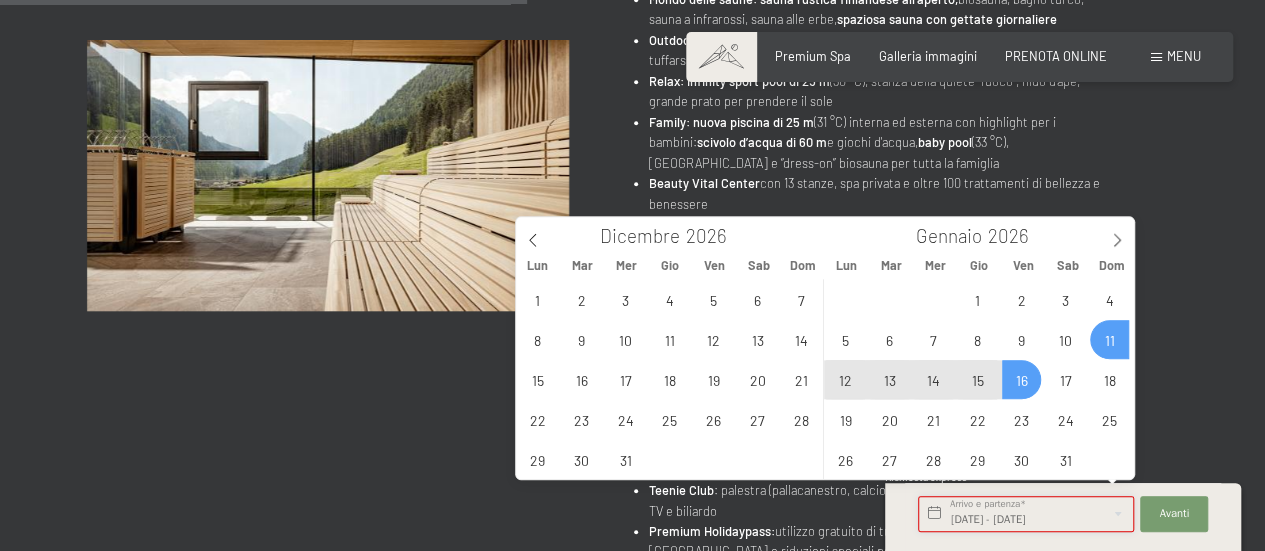 scroll, scrollTop: 0, scrollLeft: 27, axis: horizontal 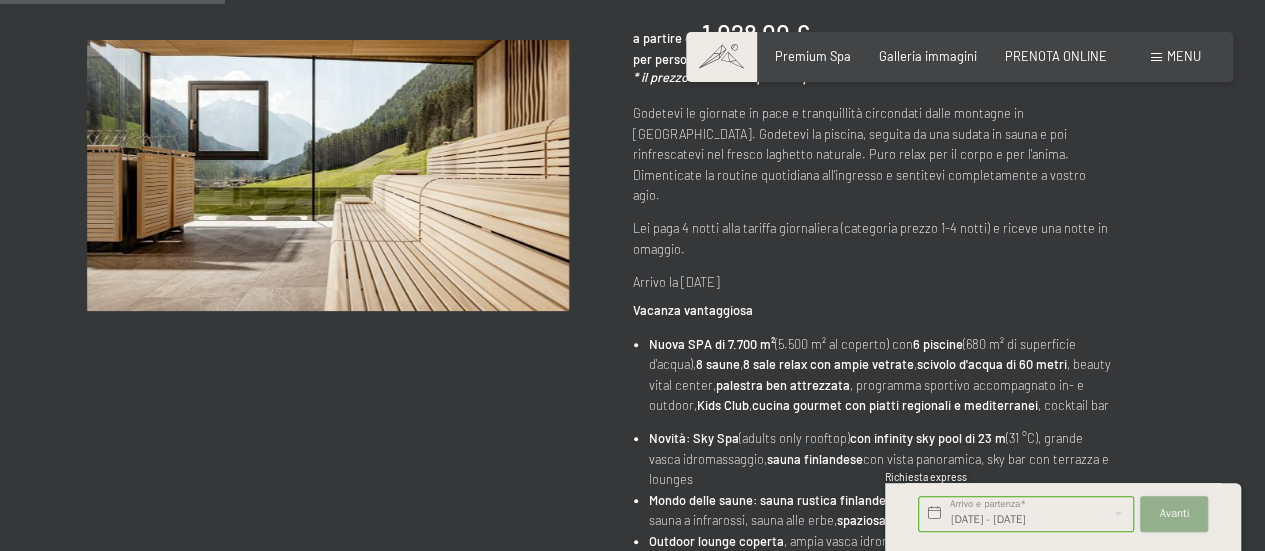 click on "Avanti" at bounding box center [1175, 514] 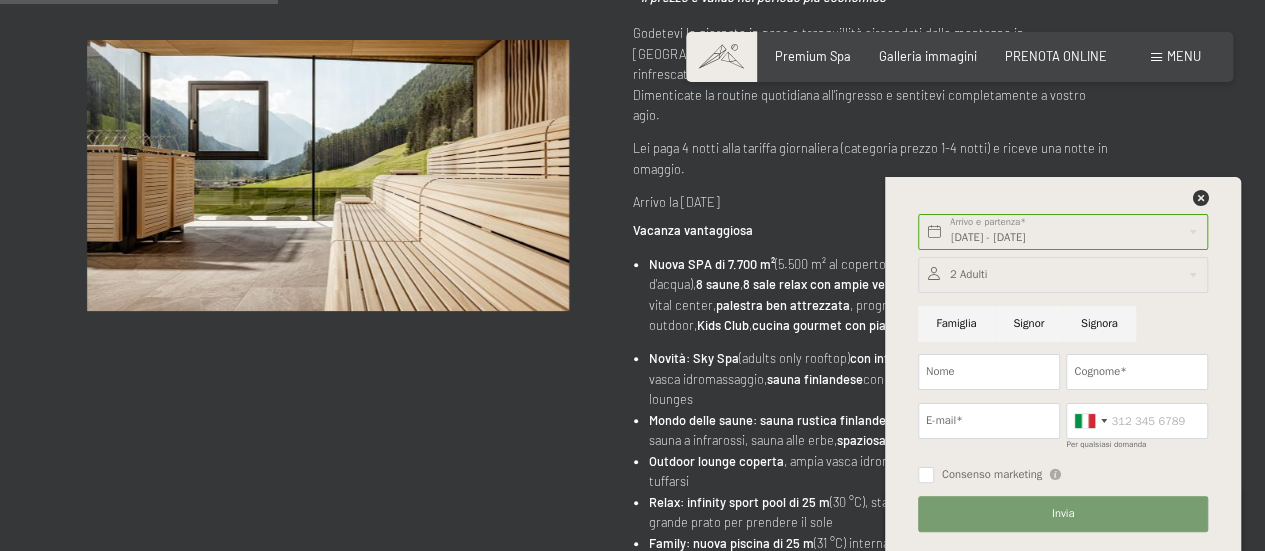 scroll, scrollTop: 465, scrollLeft: 0, axis: vertical 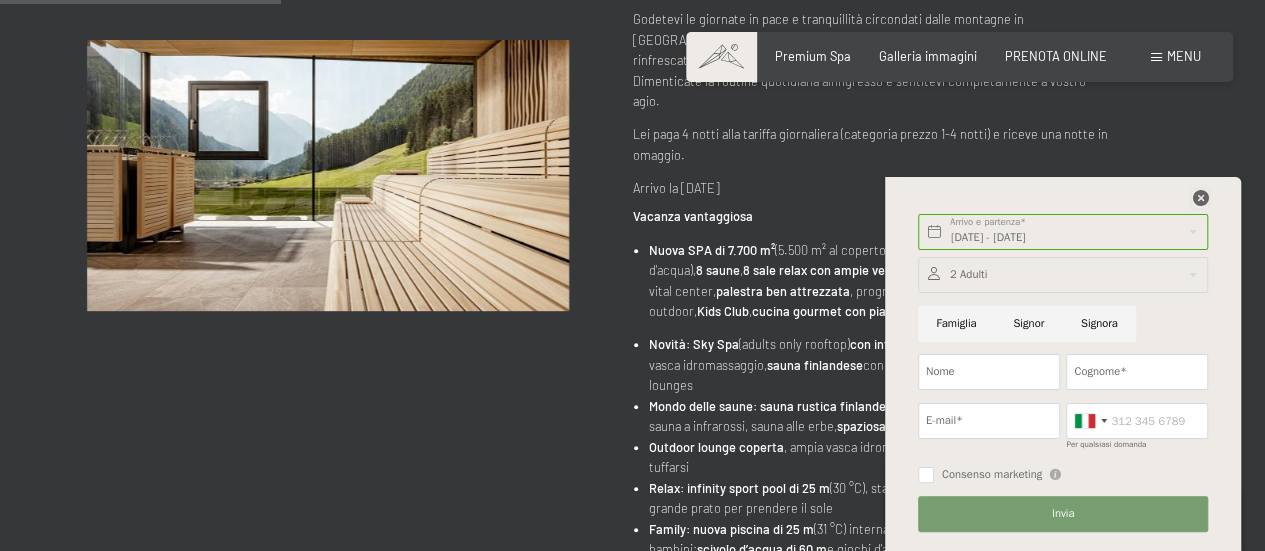click at bounding box center (1200, 198) 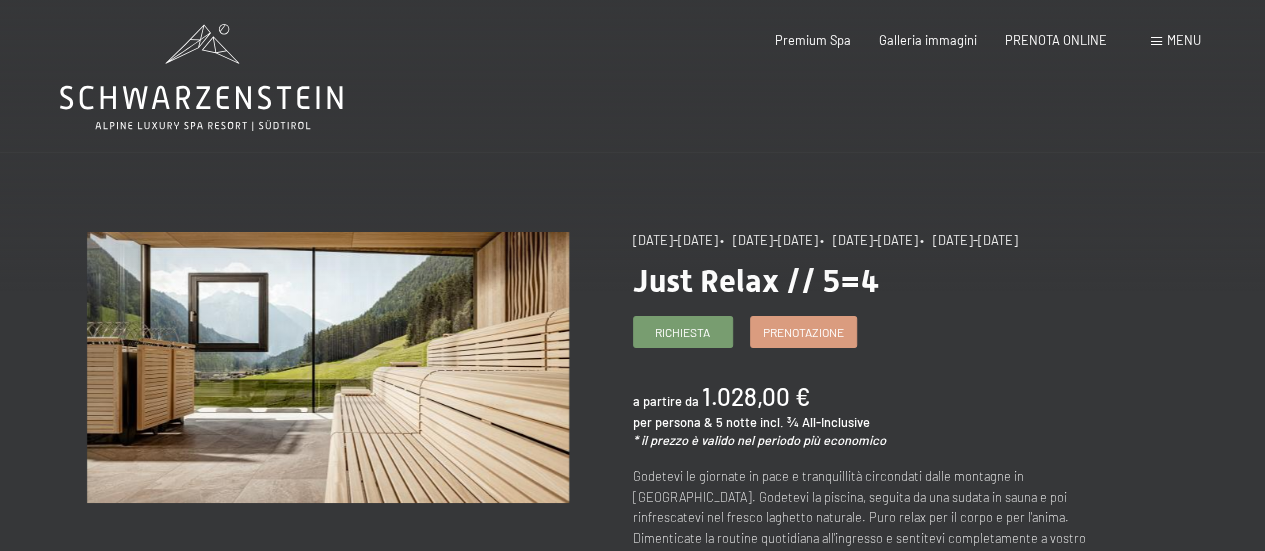 scroll, scrollTop: 0, scrollLeft: 0, axis: both 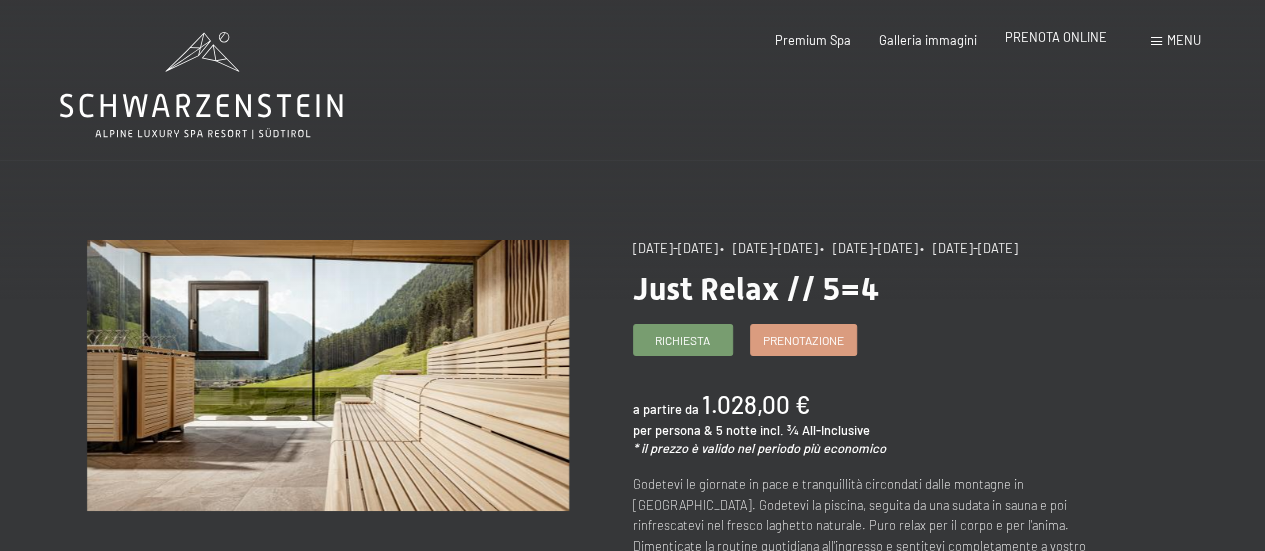 click on "PRENOTA ONLINE" at bounding box center [1056, 37] 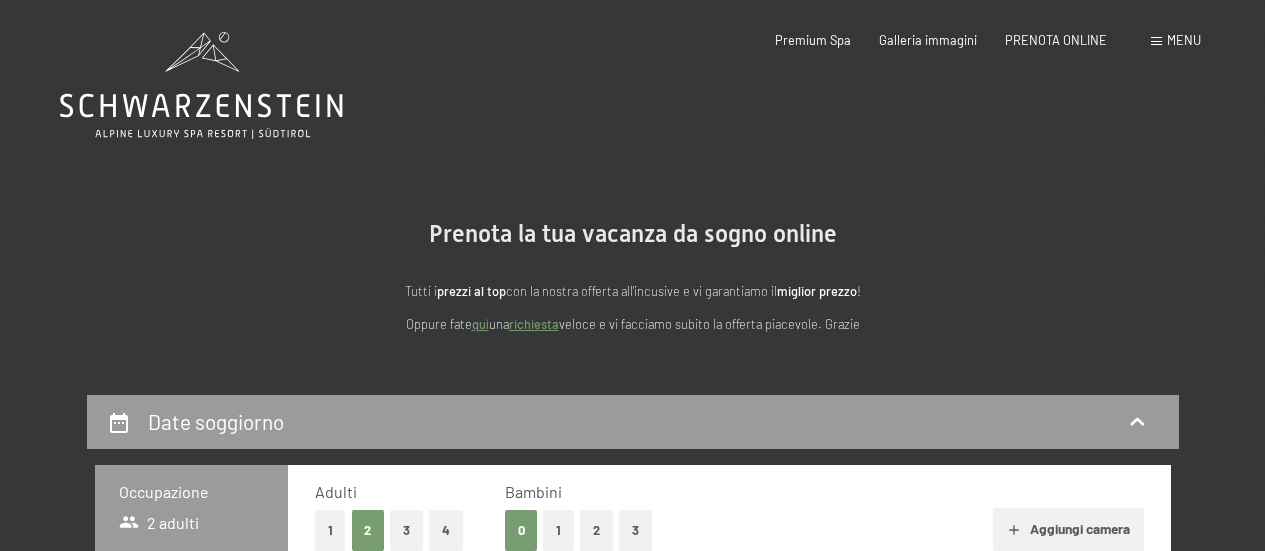 scroll, scrollTop: 0, scrollLeft: 0, axis: both 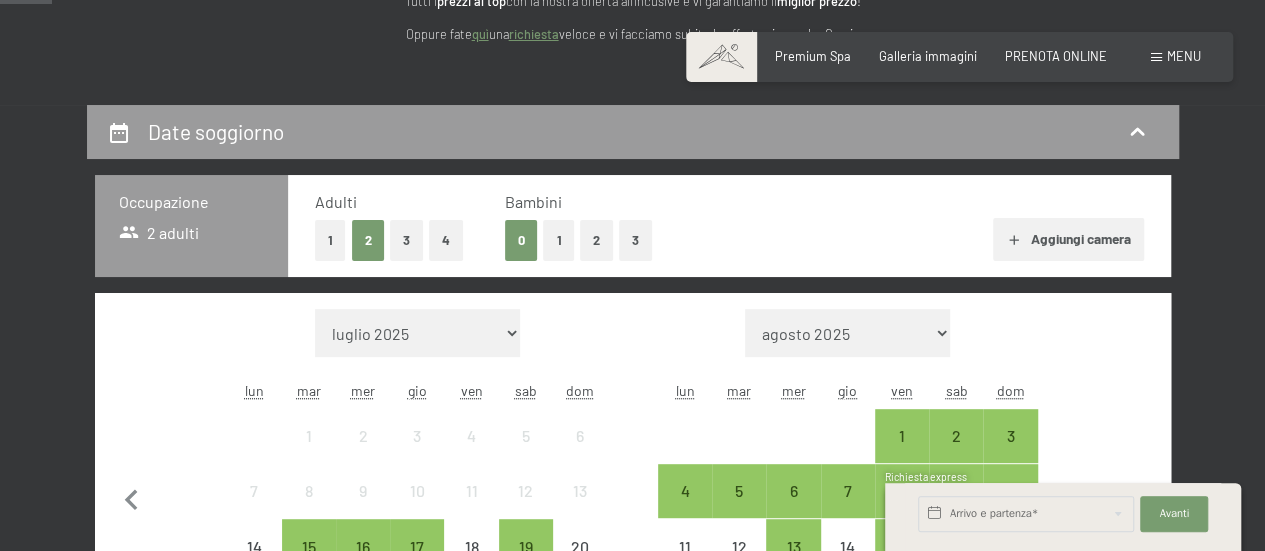 click on "1" at bounding box center (558, 240) 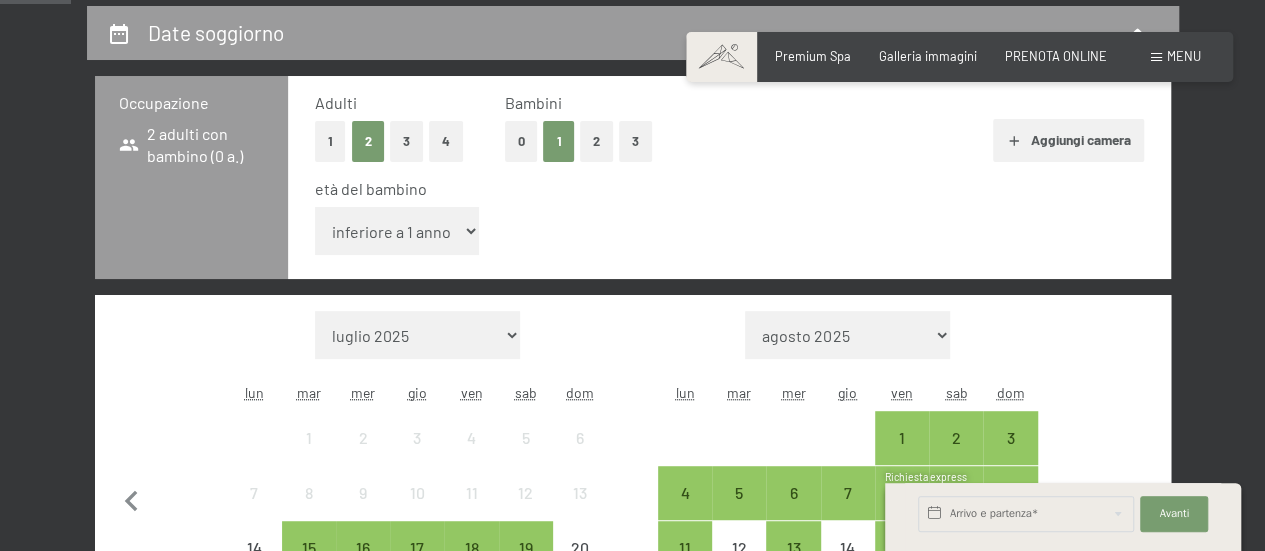 scroll, scrollTop: 402, scrollLeft: 0, axis: vertical 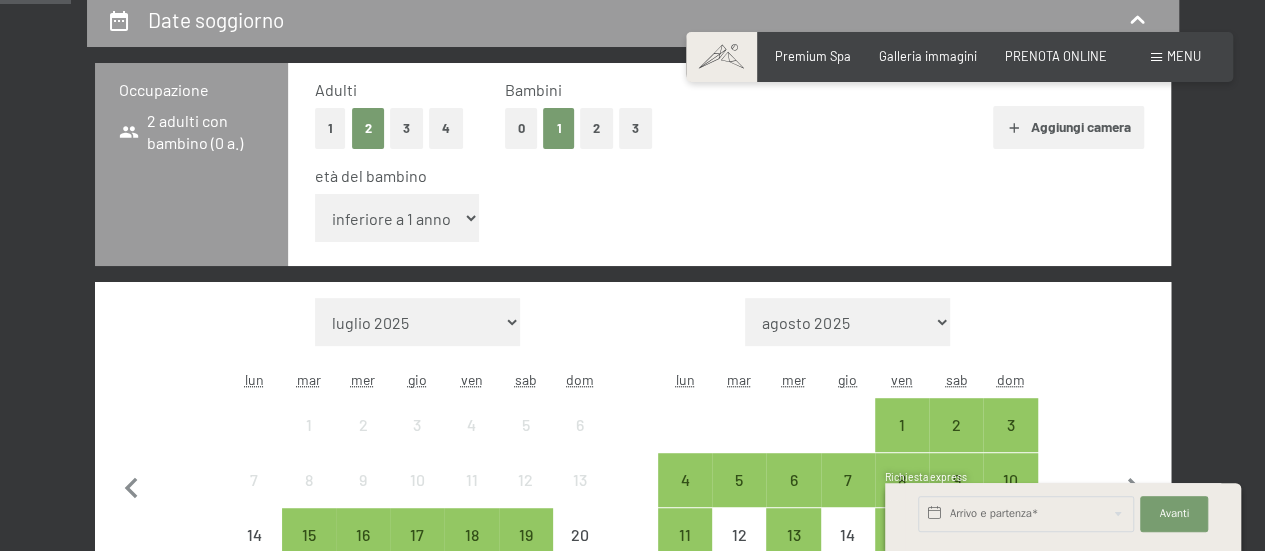 click on "inferiore a 1 anno 1 anno 2 anni 3 anni 4 anni 5 anni 6 anni 7 anni 8 anni 9 anni 10 anni 11 anni 12 anni 13 anni 14 anni 15 anni 16 anni 17 anni" at bounding box center (397, 218) 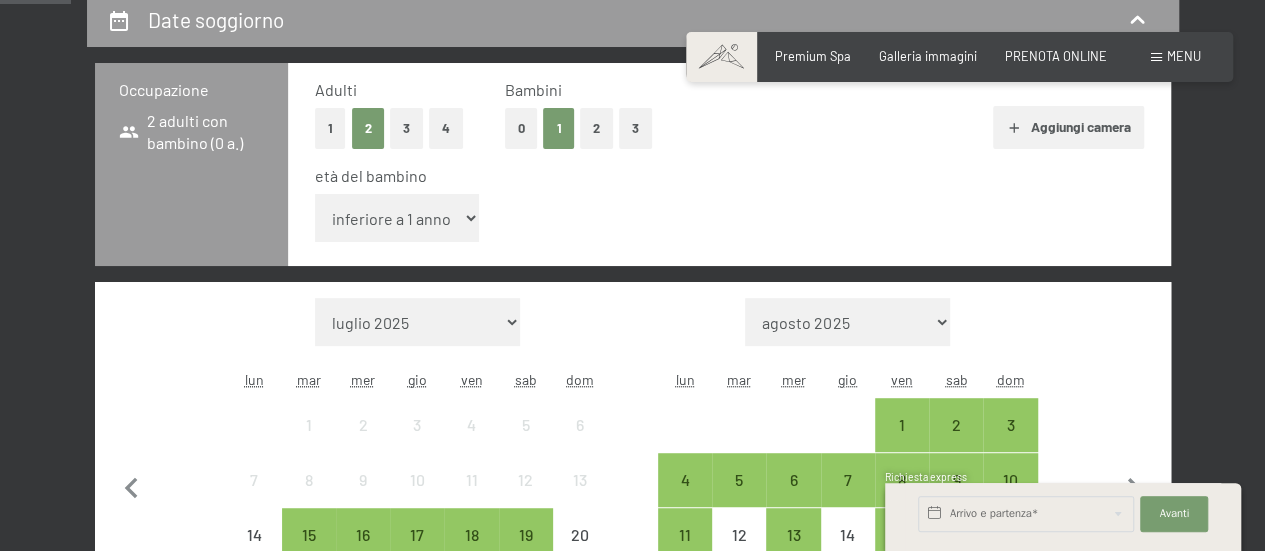 select on "1" 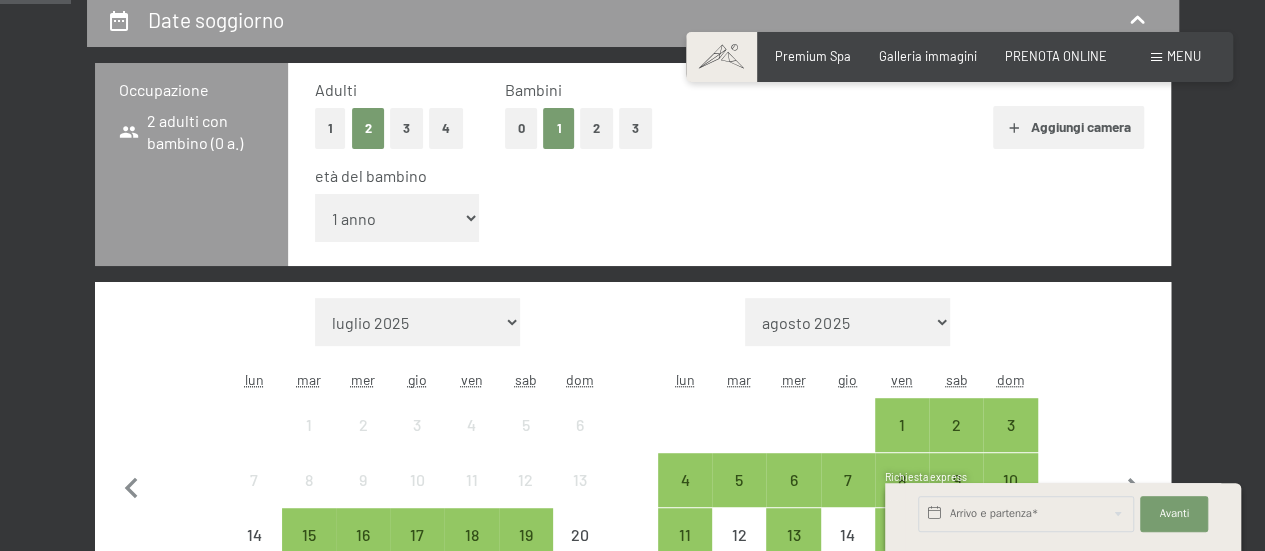 click on "inferiore a 1 anno 1 anno 2 anni 3 anni 4 anni 5 anni 6 anni 7 anni 8 anni 9 anni 10 anni 11 anni 12 anni 13 anni 14 anni 15 anni 16 anni 17 anni" at bounding box center (397, 218) 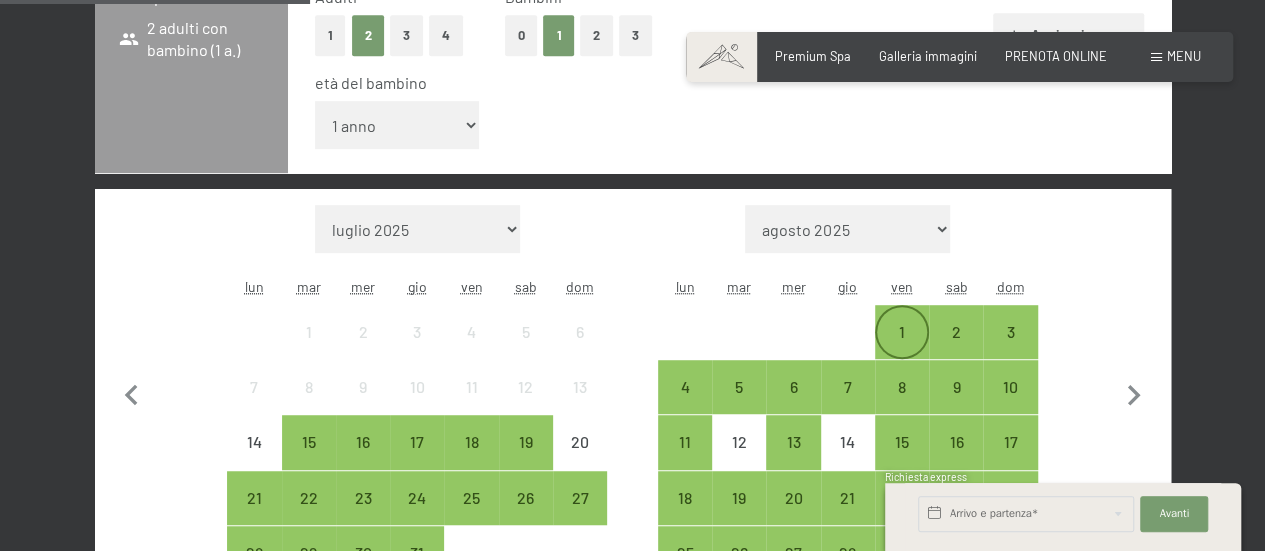scroll, scrollTop: 483, scrollLeft: 0, axis: vertical 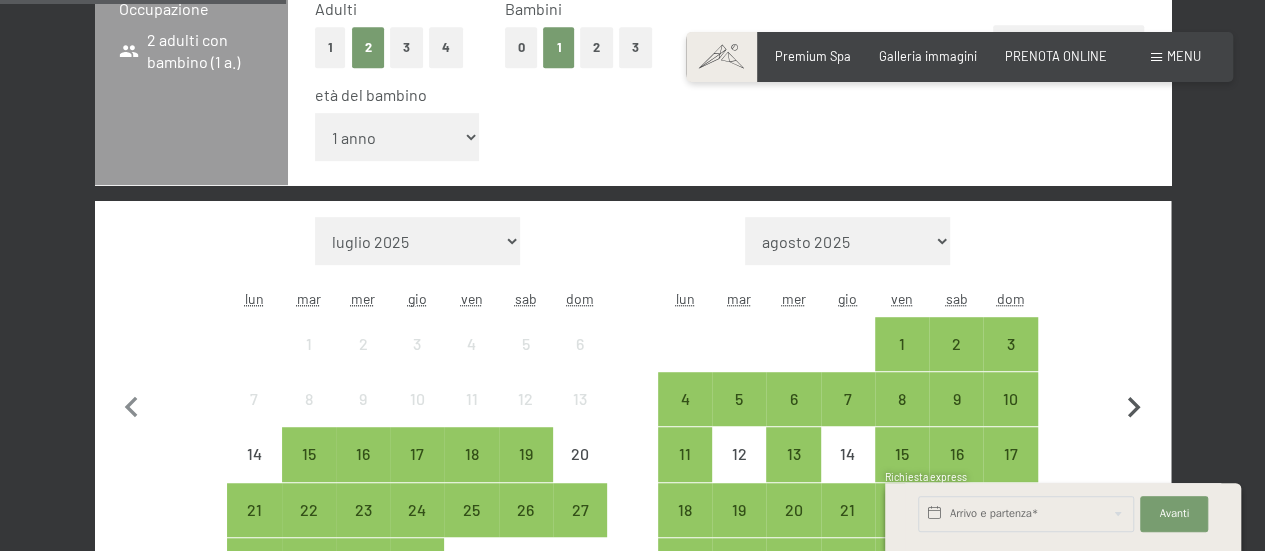 click 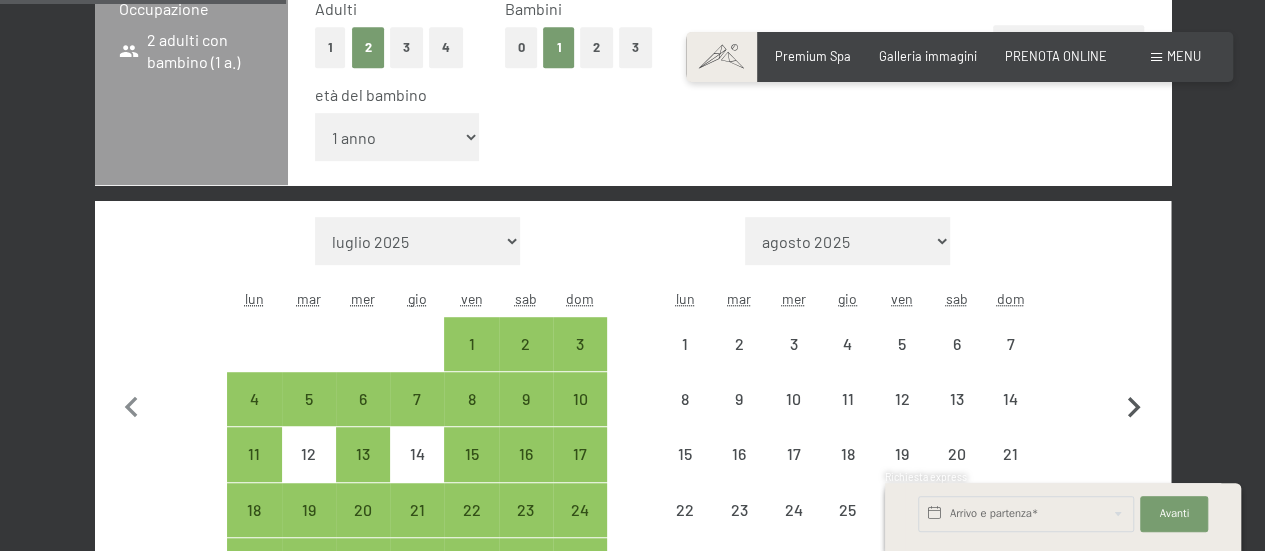 click 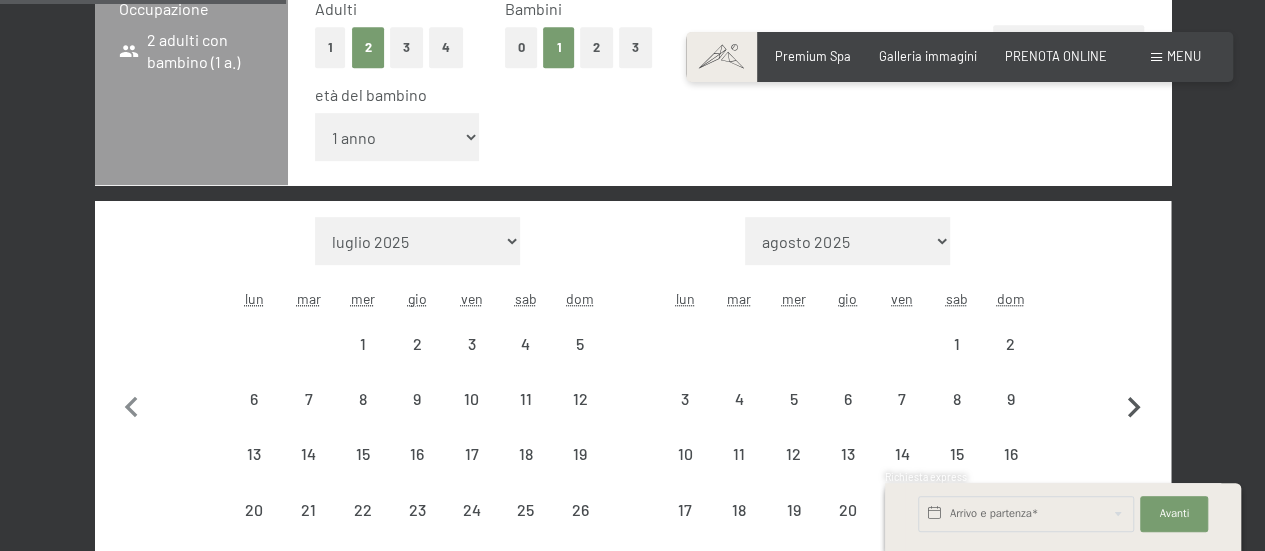 click 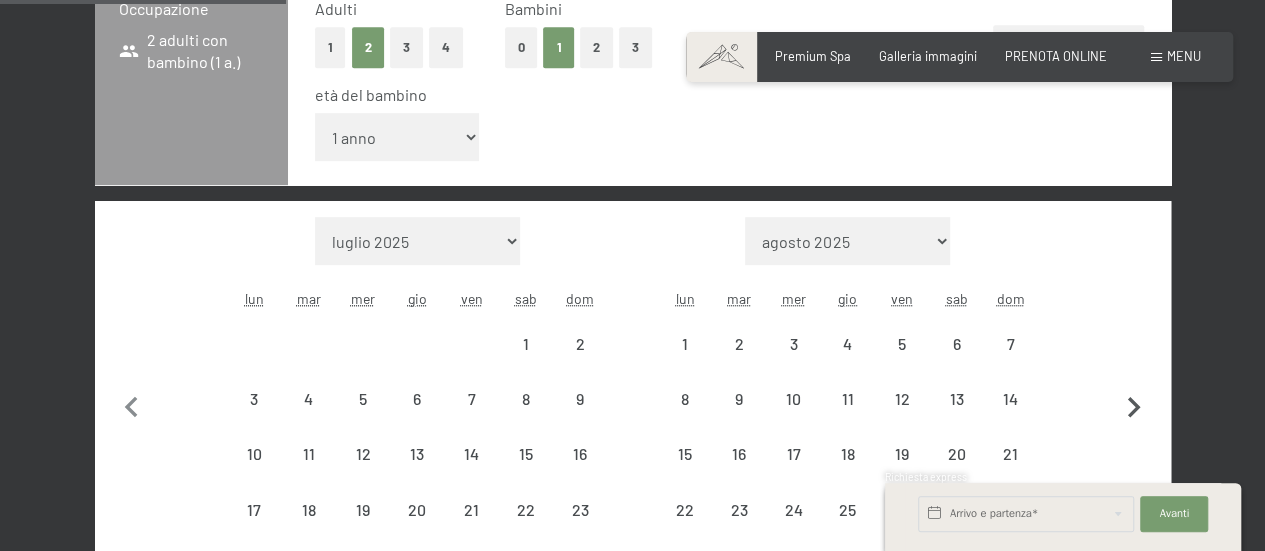 click 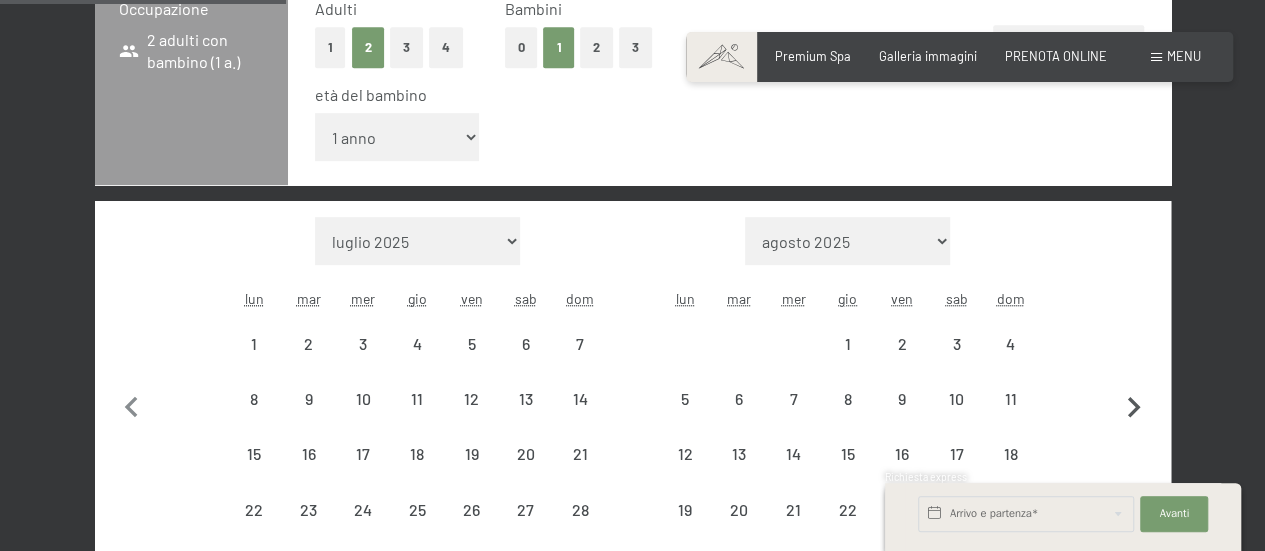 select on "[DATE]" 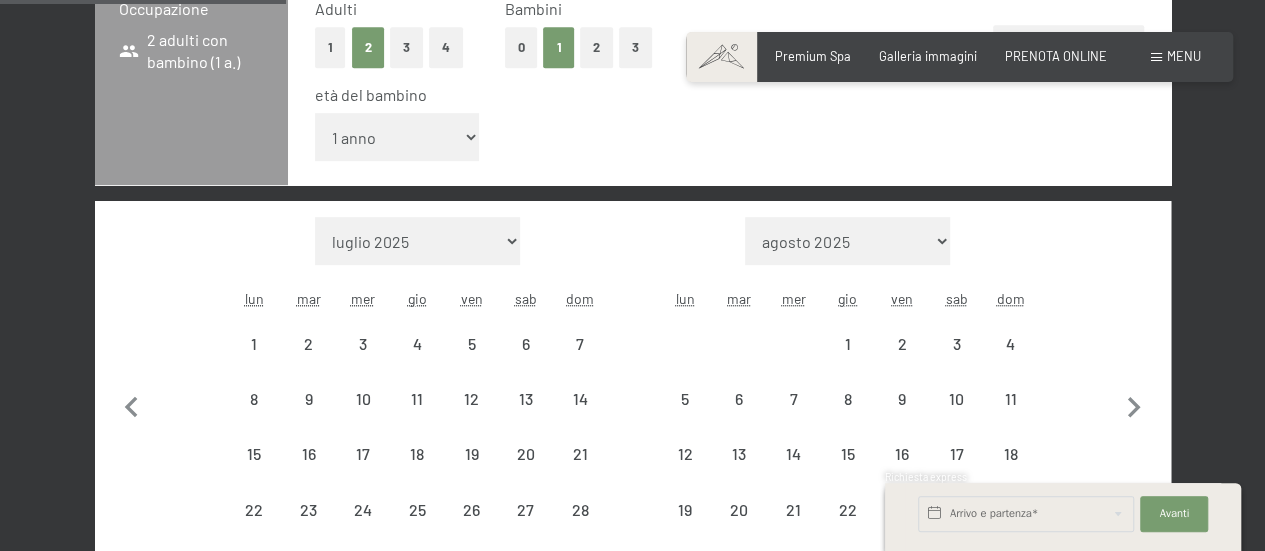select on "[DATE]" 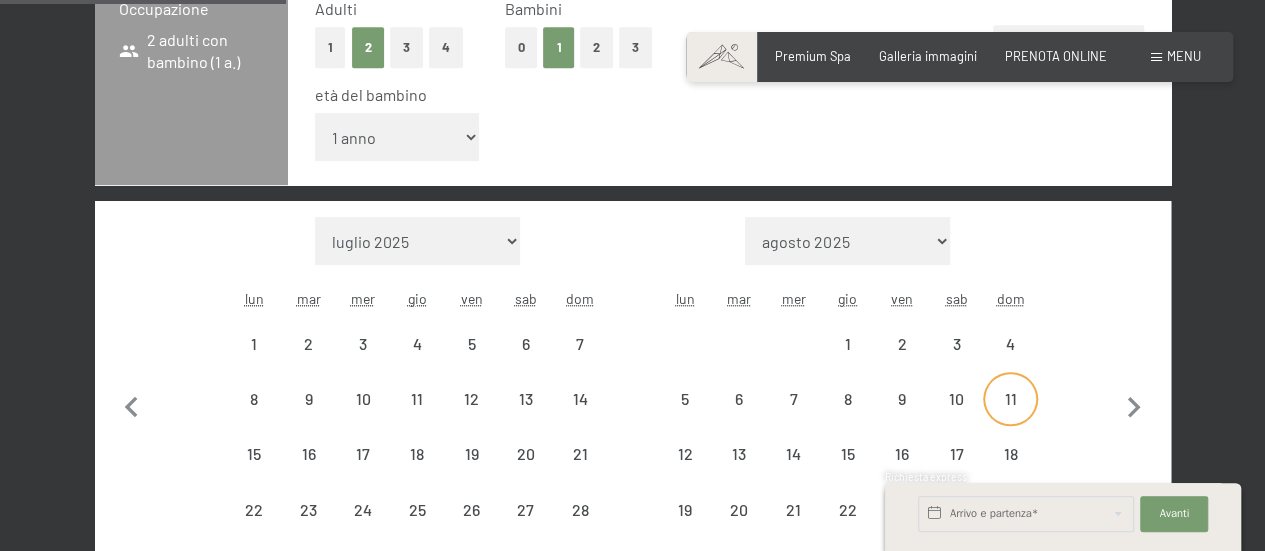 select on "[DATE]" 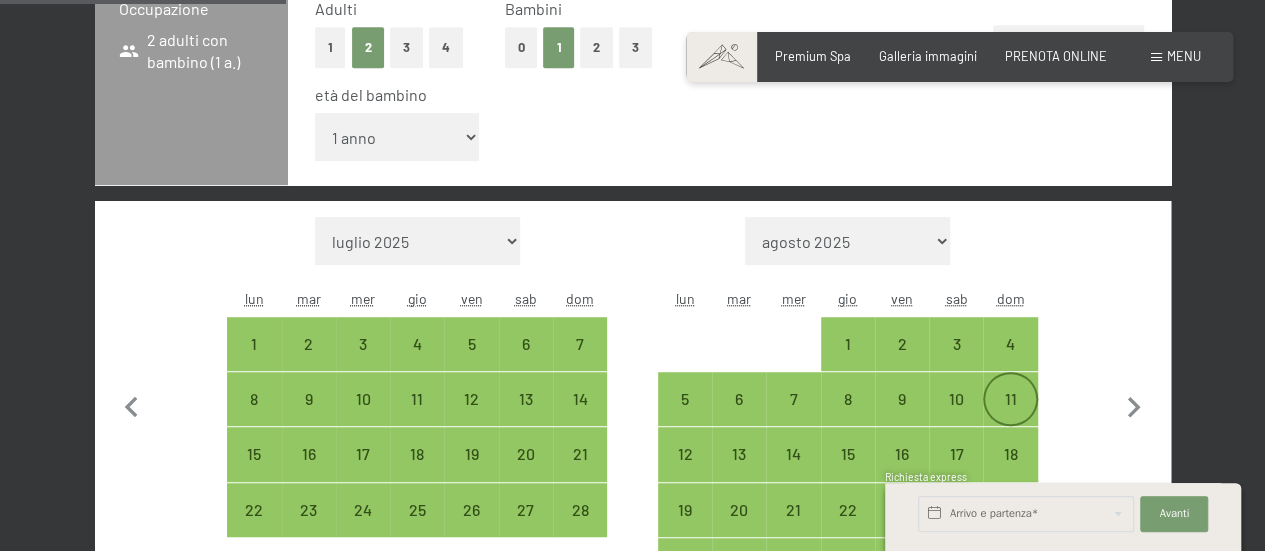 click on "11" at bounding box center (1010, 399) 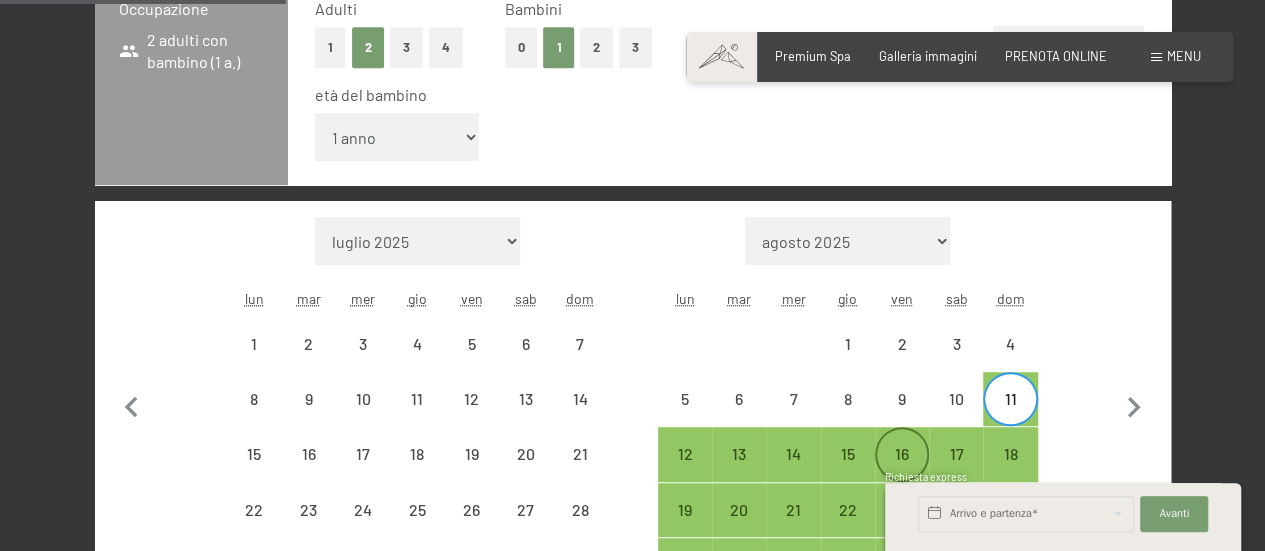 click on "16" at bounding box center (902, 471) 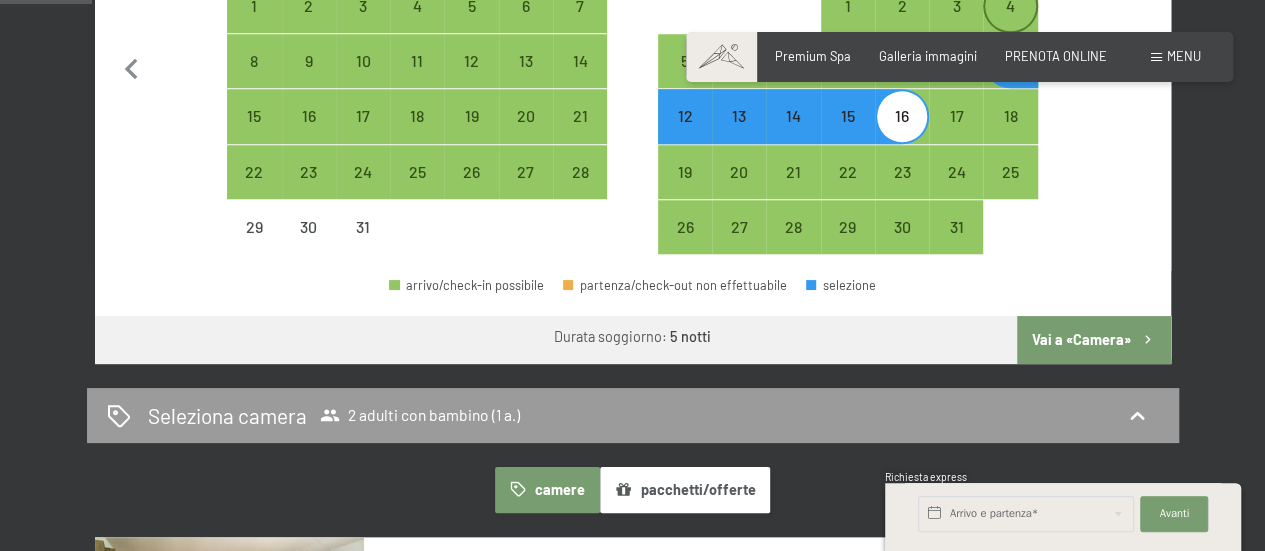 scroll, scrollTop: 825, scrollLeft: 0, axis: vertical 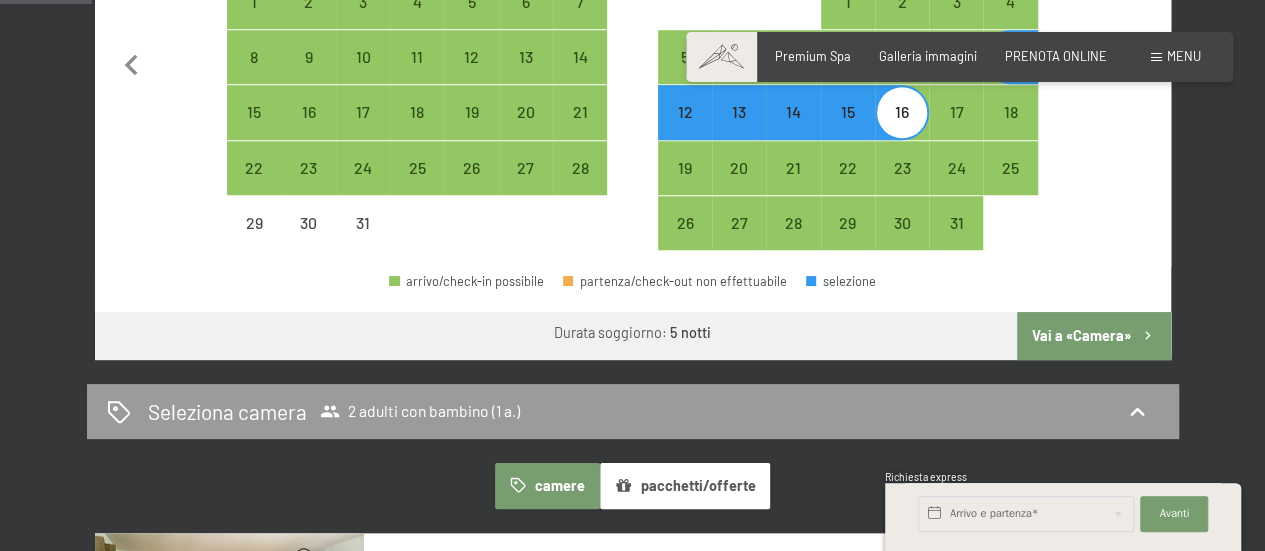 click on "Vai a «Camera»" at bounding box center (1093, 336) 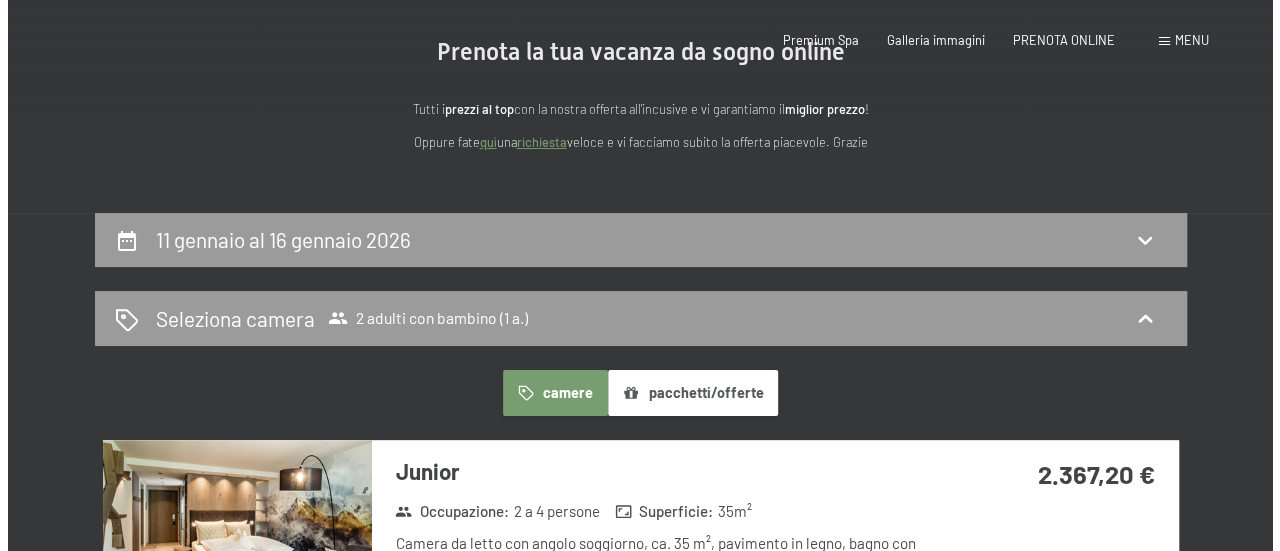 scroll, scrollTop: 0, scrollLeft: 0, axis: both 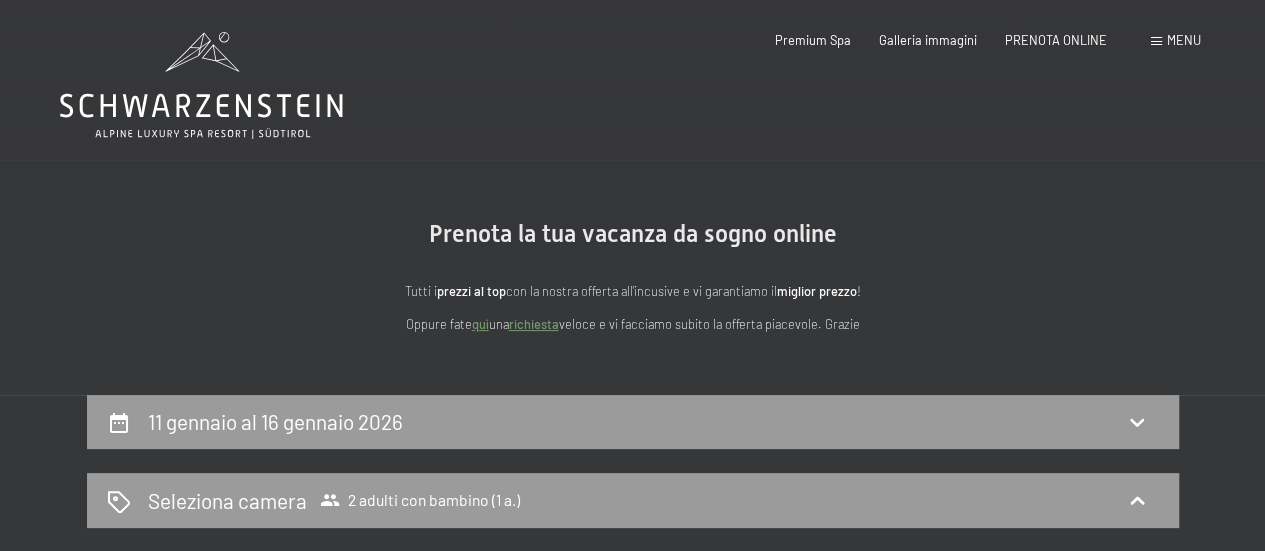 click on "Menu" at bounding box center (1176, 41) 